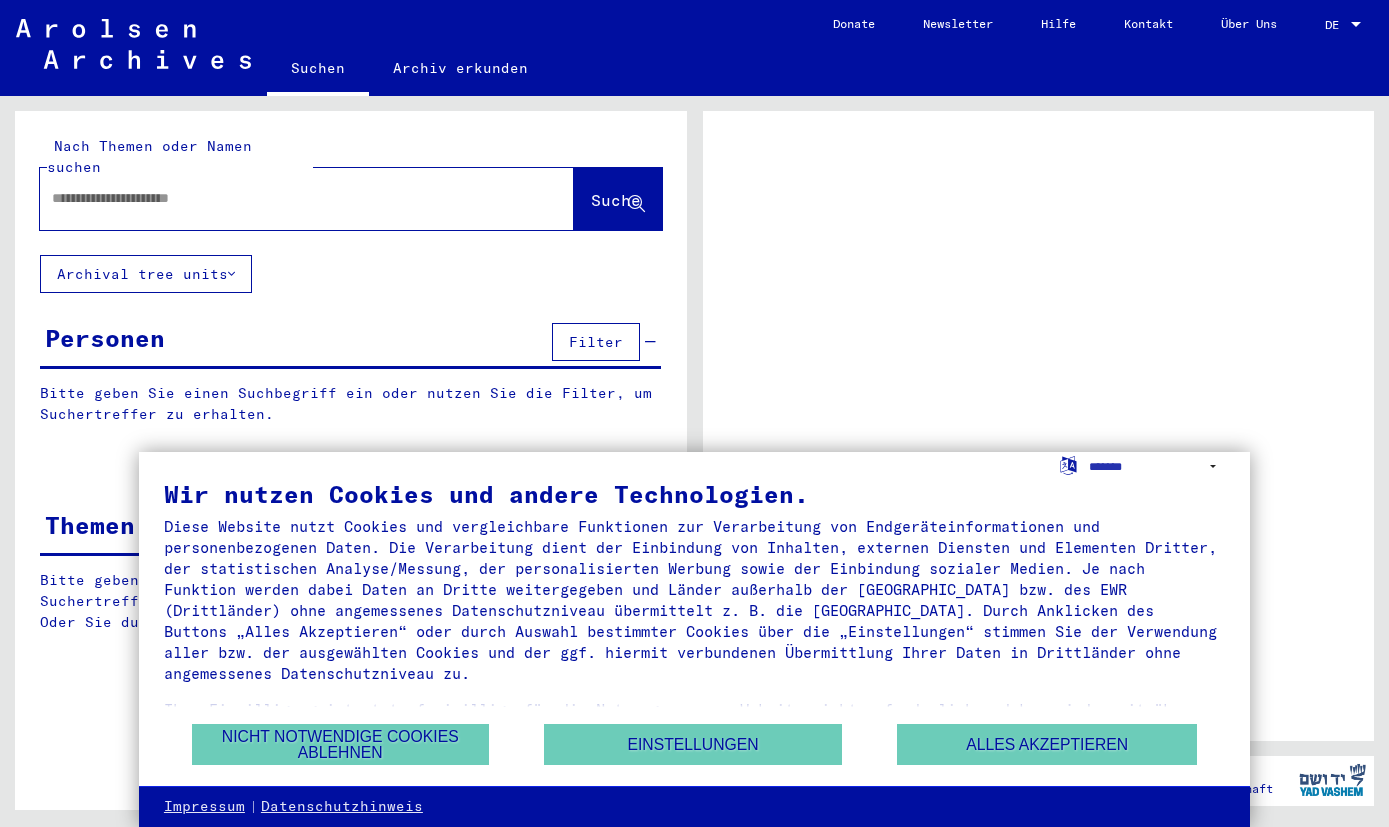 scroll, scrollTop: 0, scrollLeft: 0, axis: both 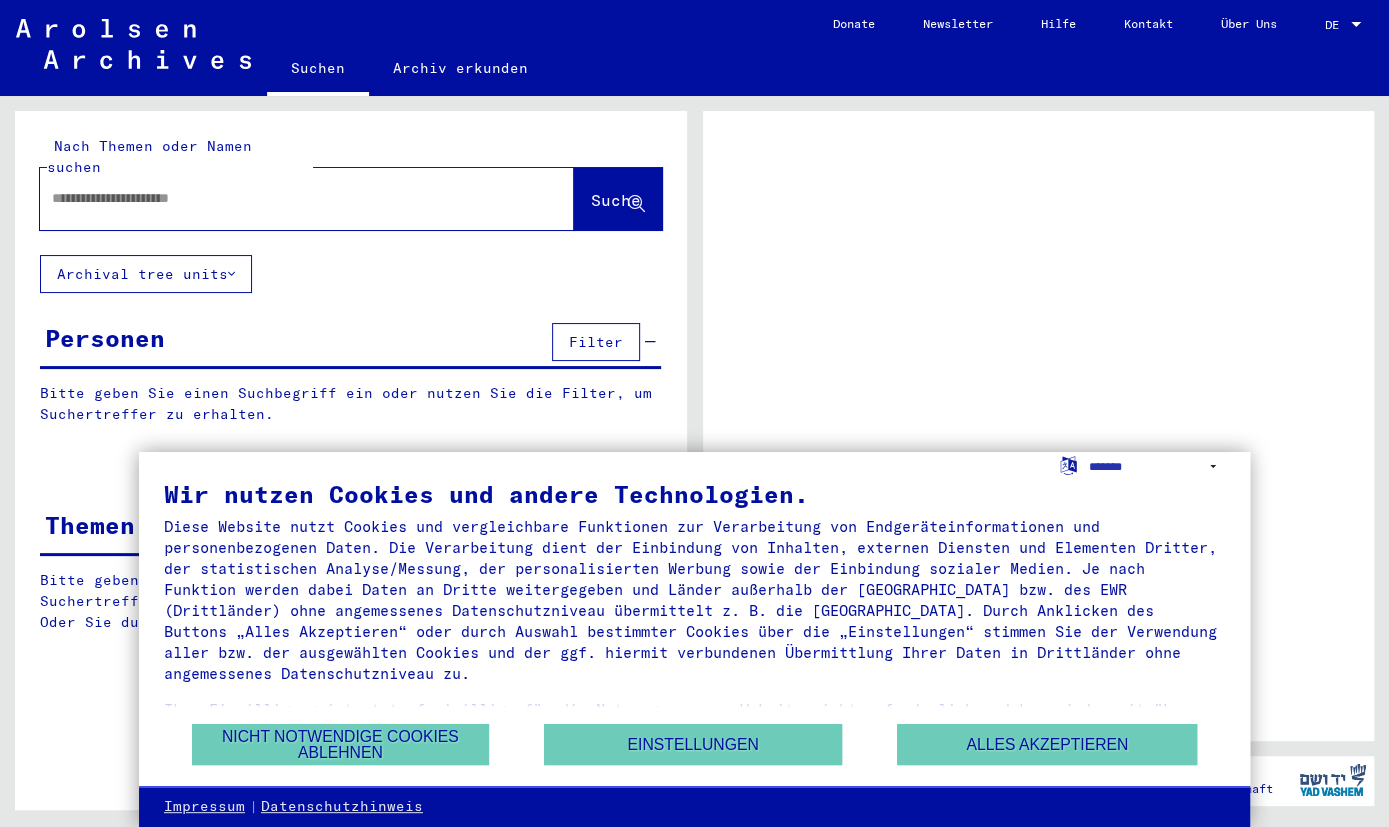 click 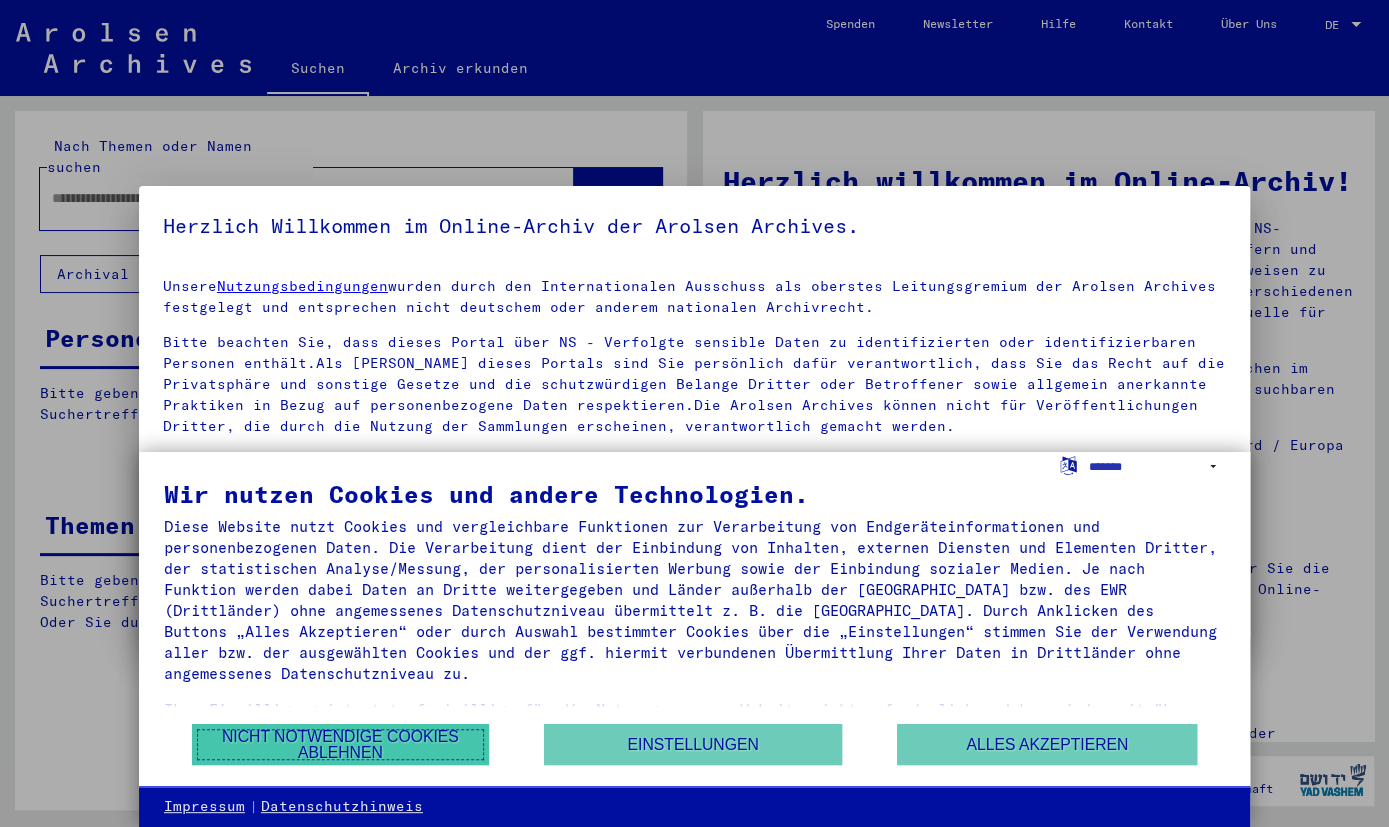 click on "Nicht notwendige Cookies ablehnen" at bounding box center [340, 744] 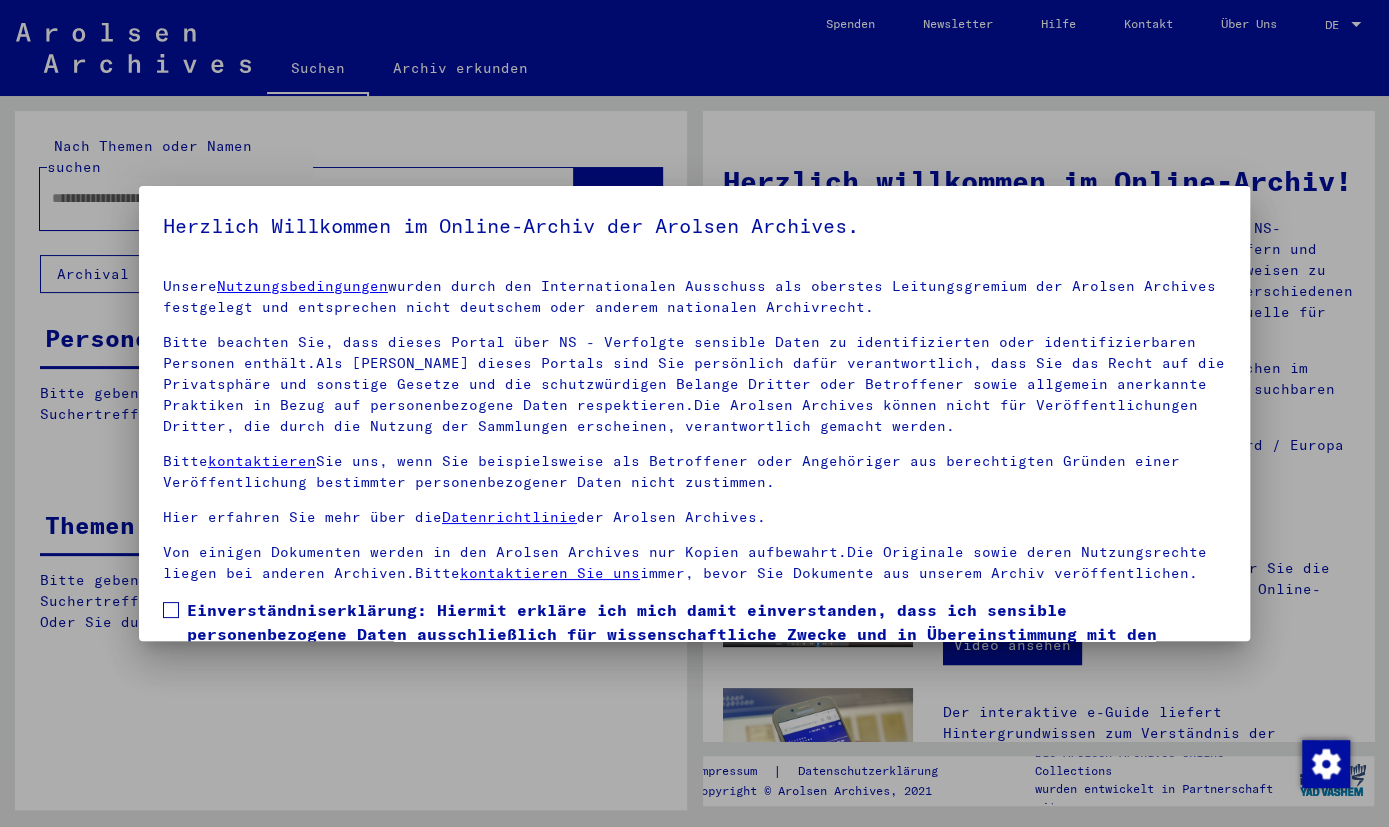 scroll, scrollTop: 124, scrollLeft: 0, axis: vertical 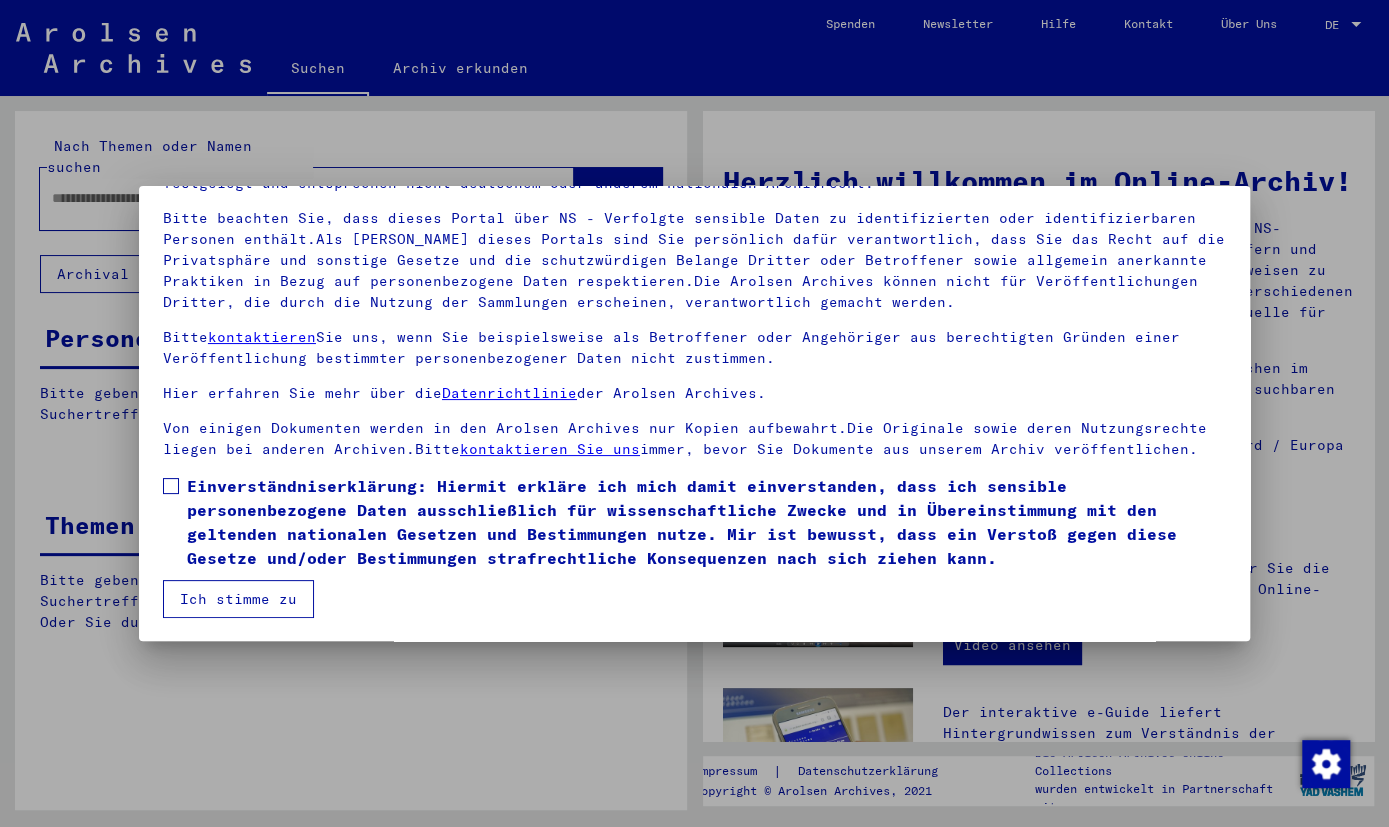 click on "Ich stimme zu" at bounding box center [238, 599] 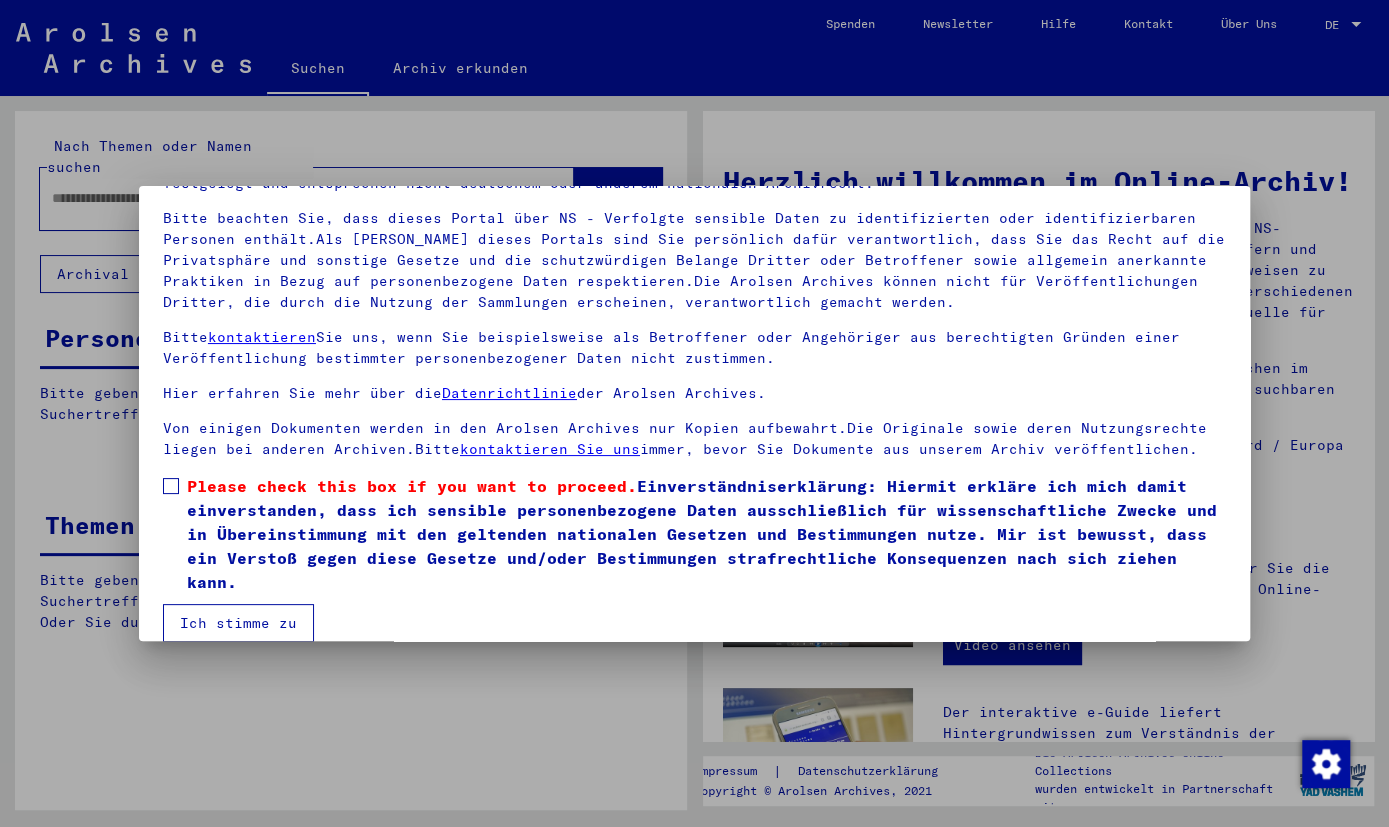 click at bounding box center [171, 486] 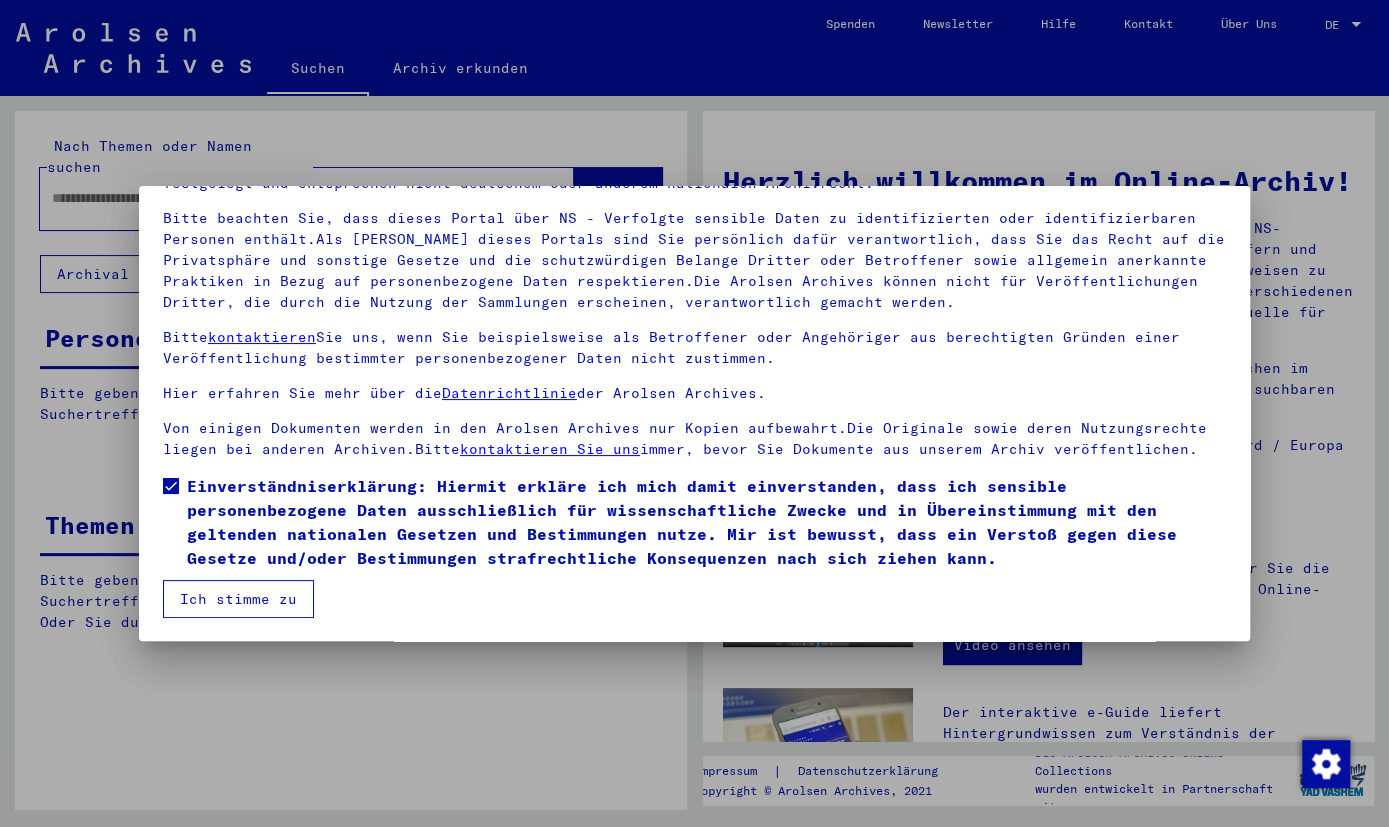 click on "Ich stimme zu" at bounding box center (238, 599) 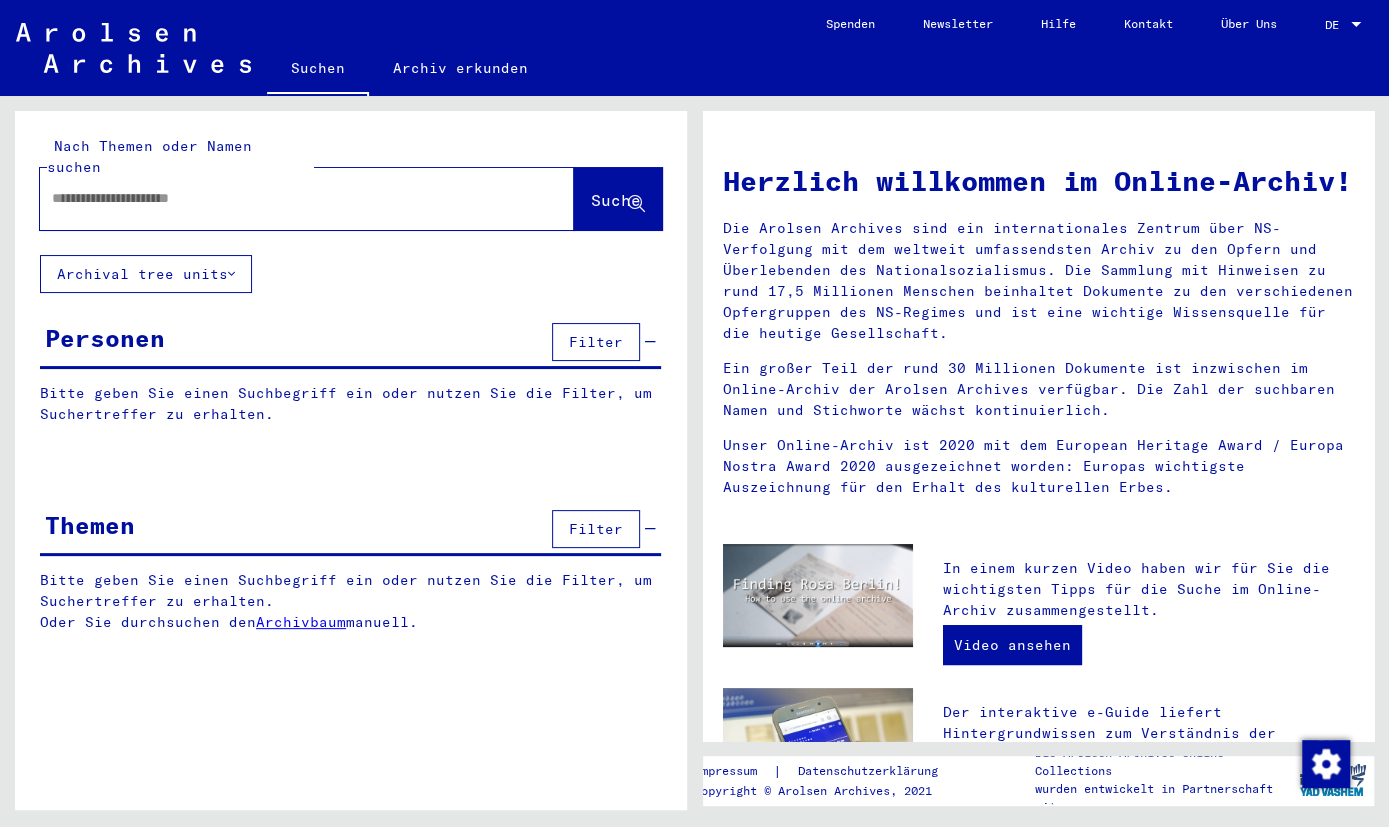 click at bounding box center [283, 198] 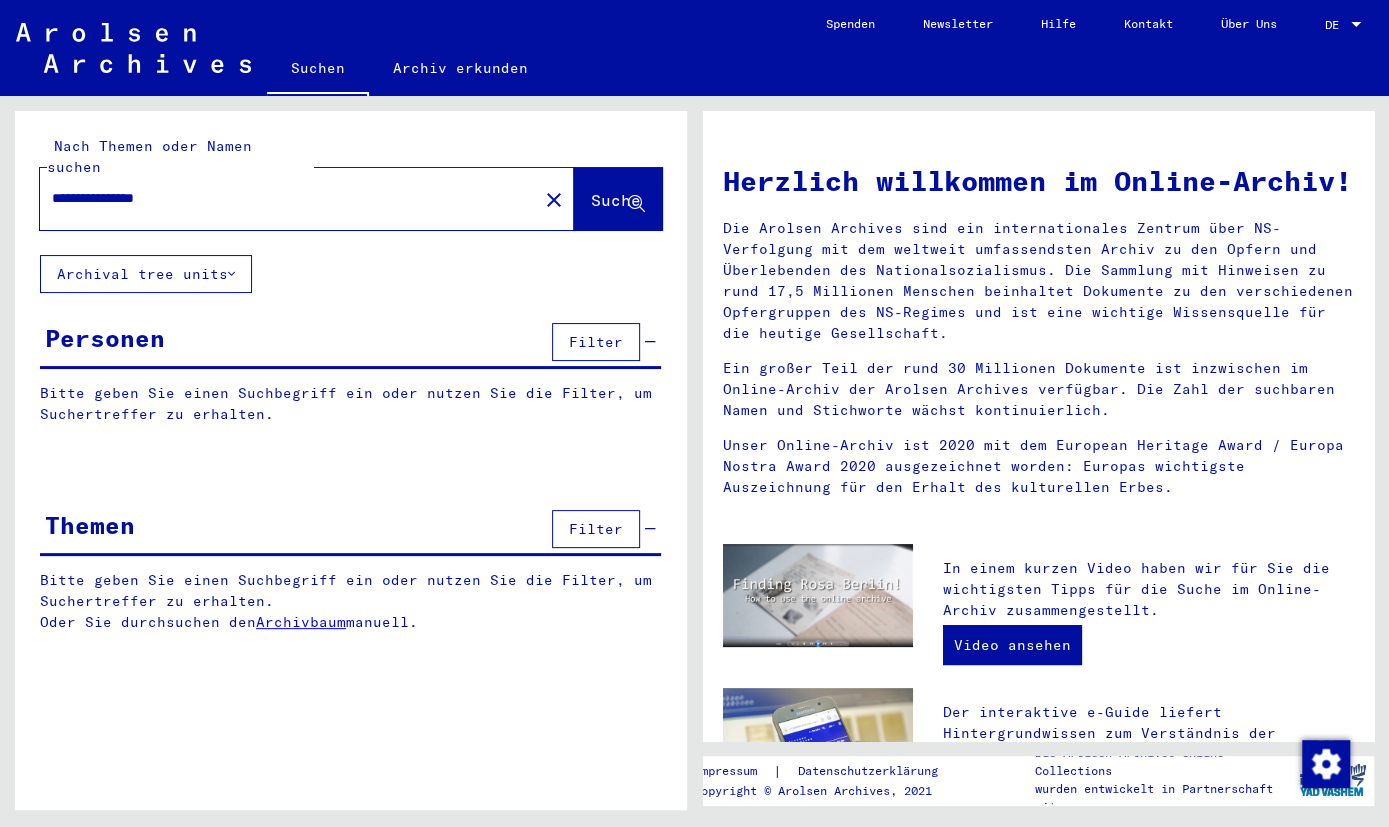 click on "Suche" 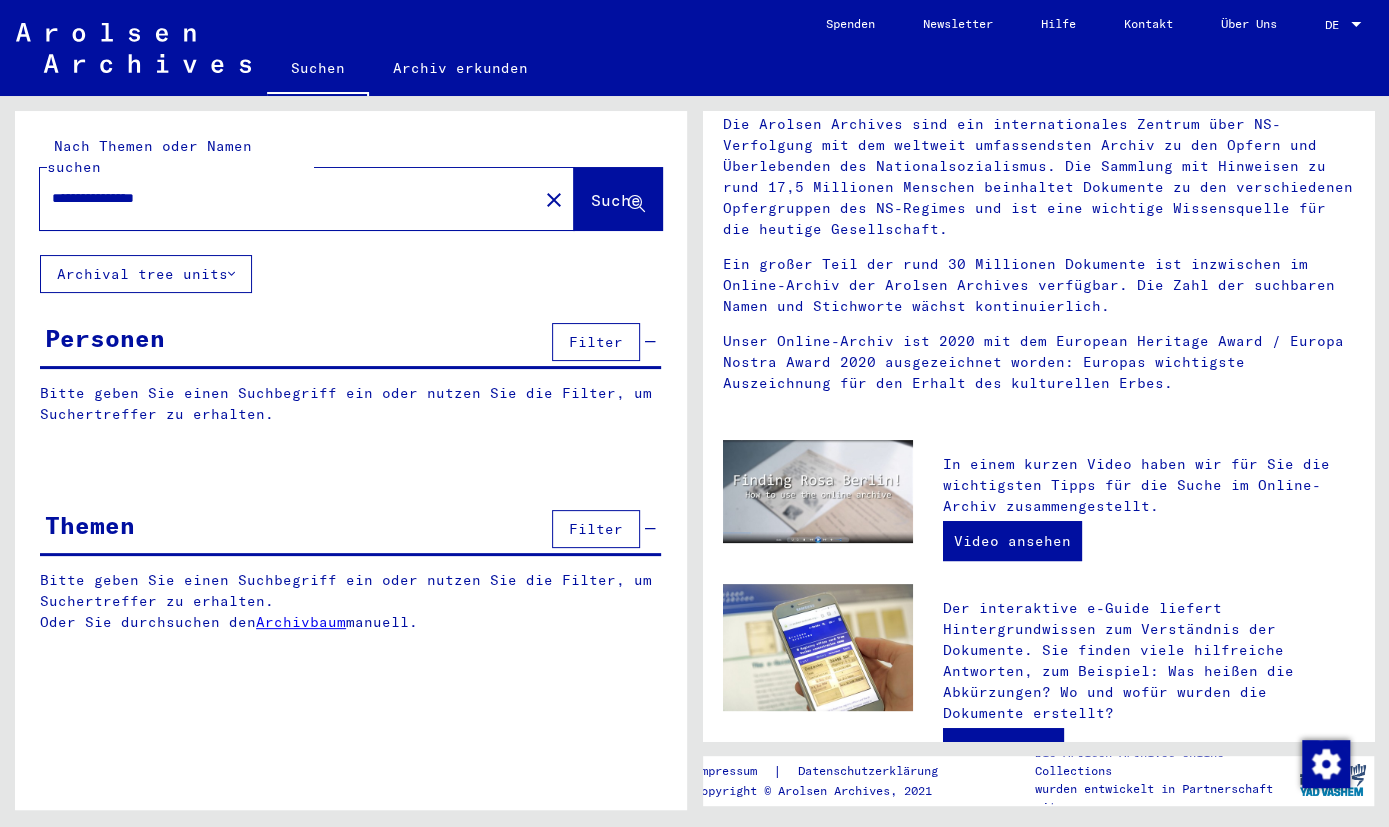 scroll, scrollTop: 0, scrollLeft: 0, axis: both 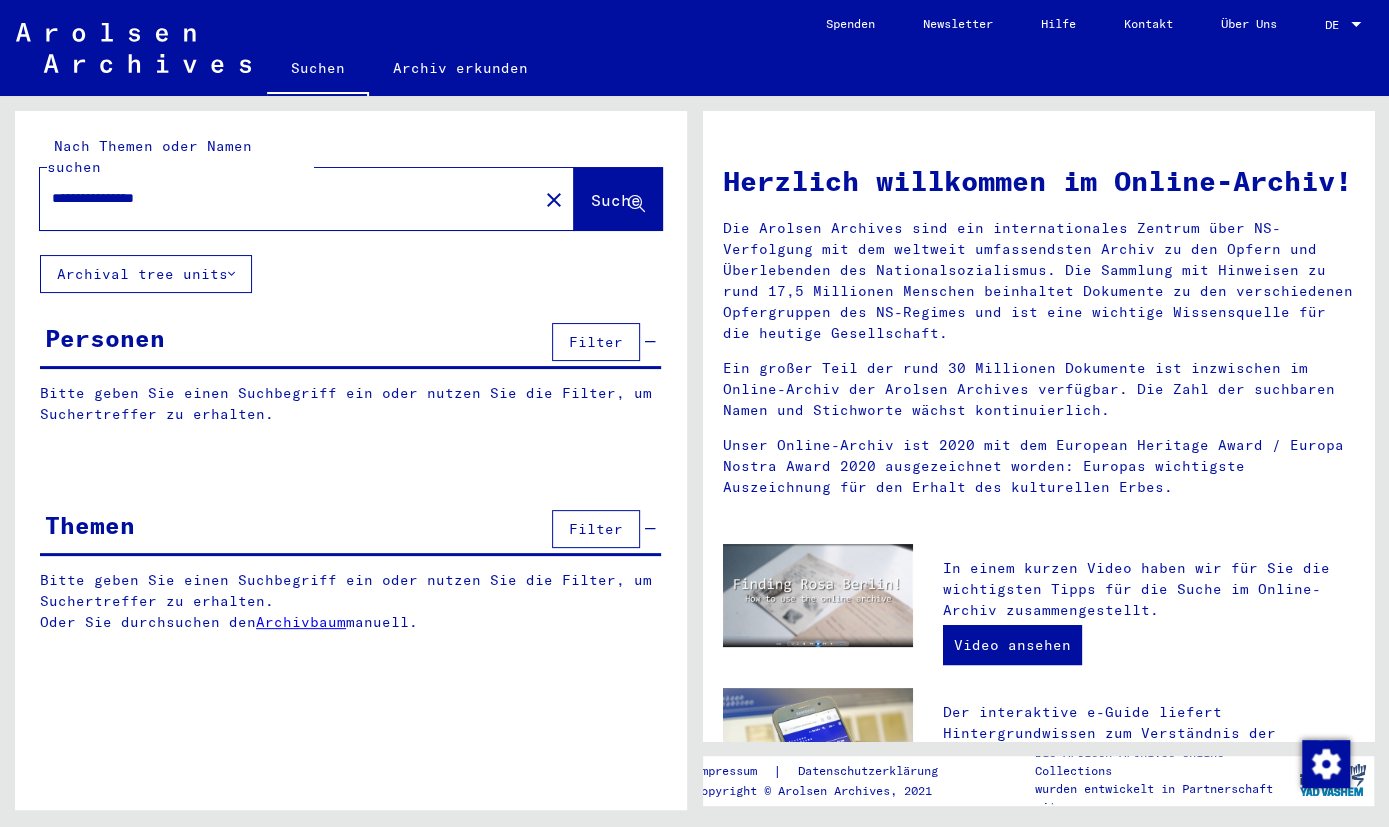 click on "Archival tree units" 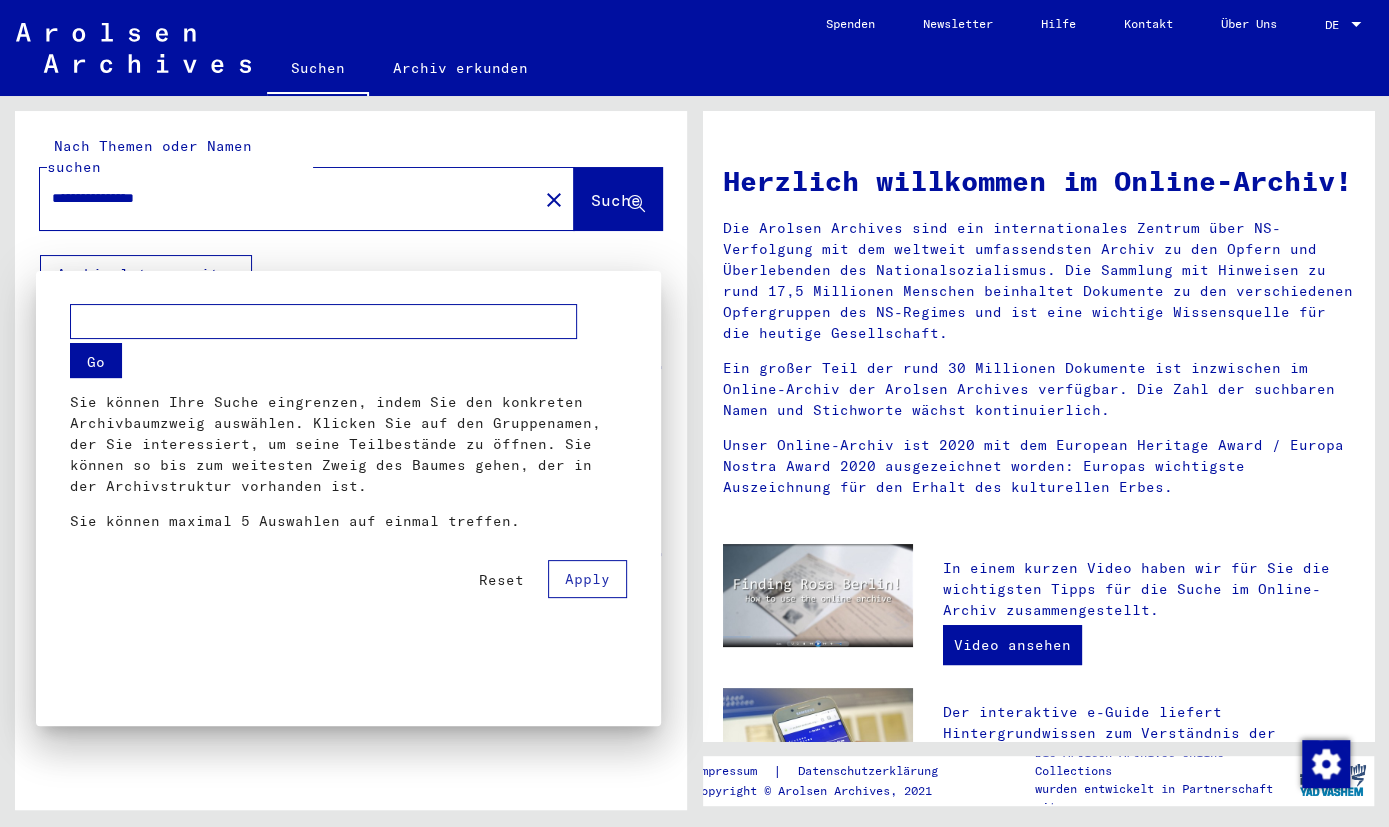 click on "Go" at bounding box center (96, 360) 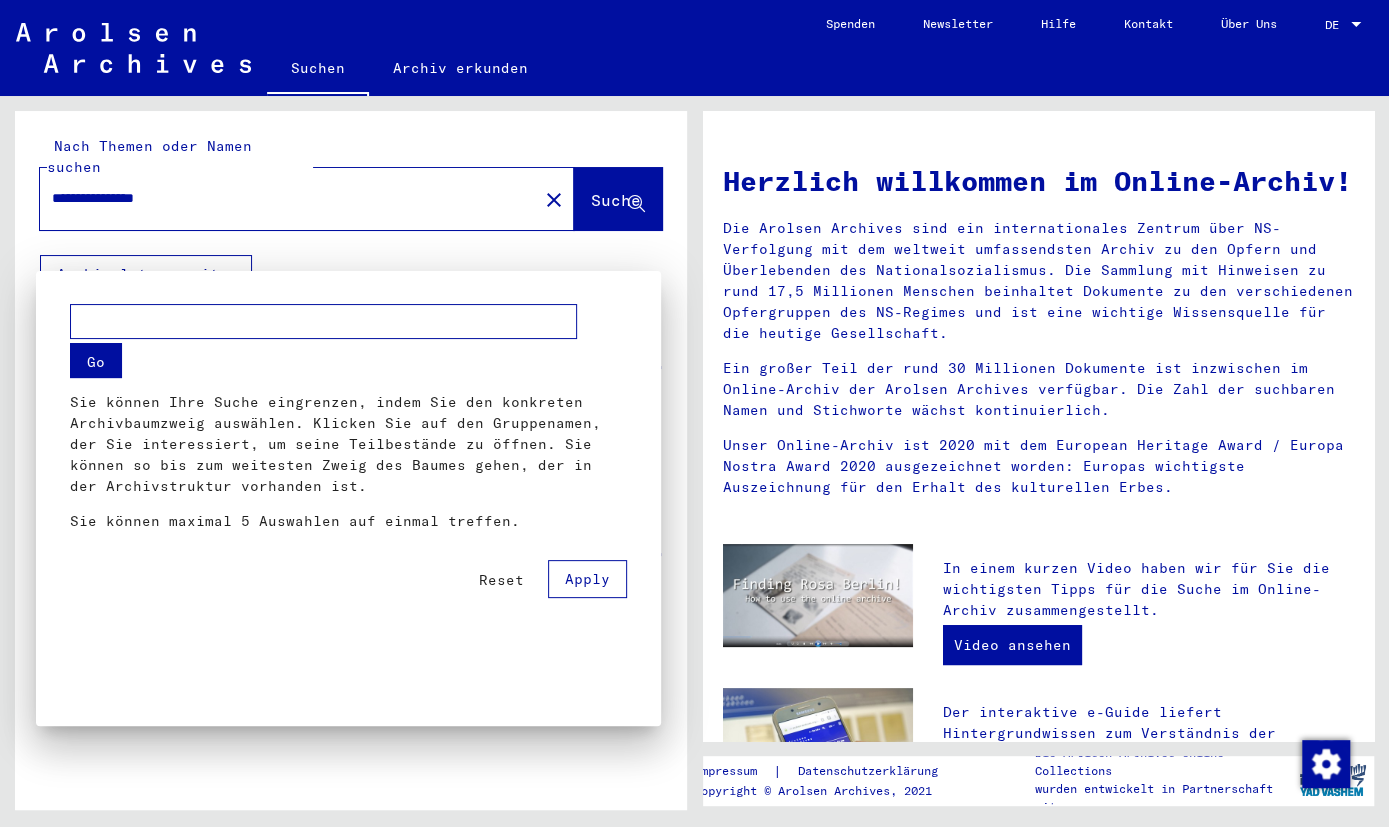 click on "Apply" at bounding box center (587, 579) 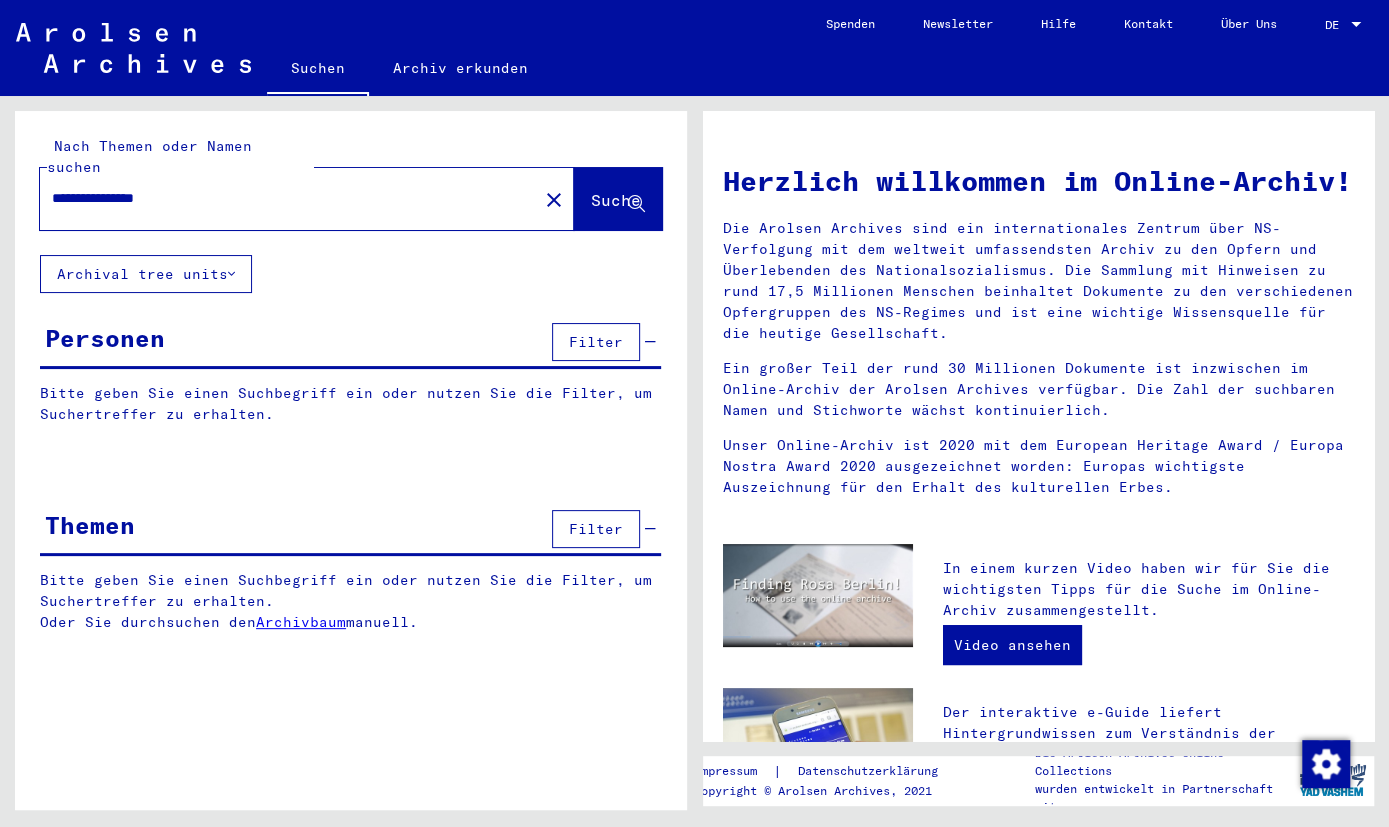 click on "Filter" at bounding box center (596, 342) 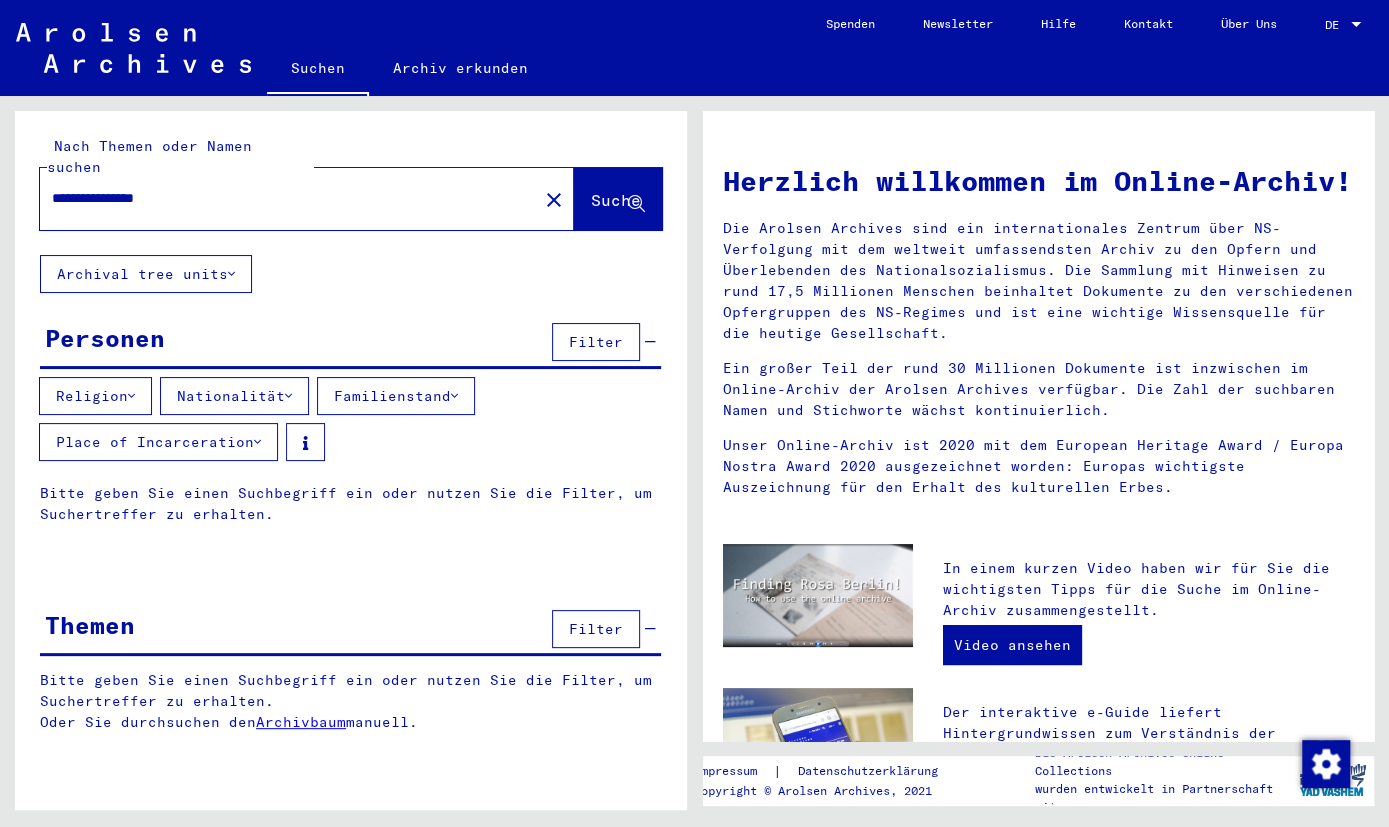 click on "Religion" at bounding box center (95, 396) 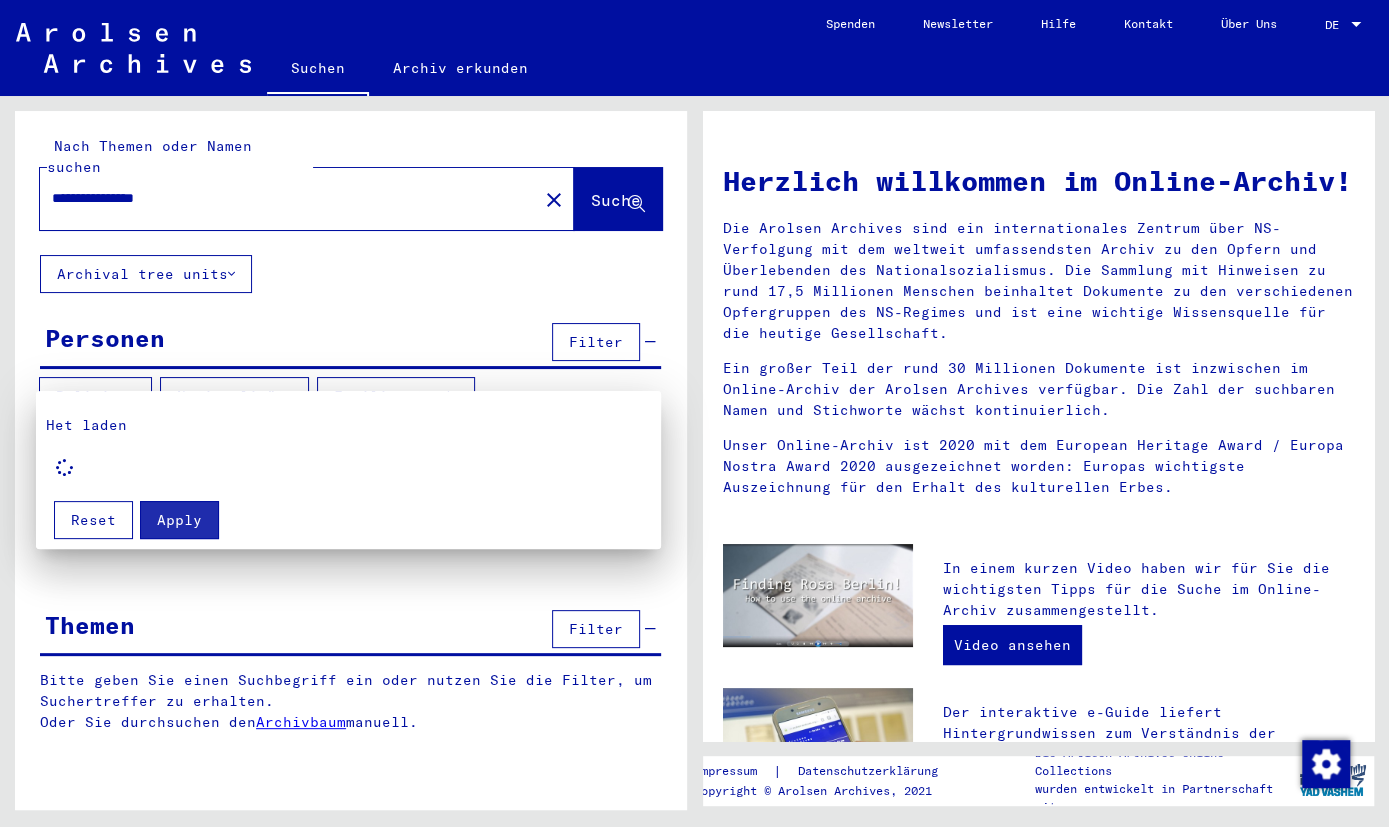 click at bounding box center (694, 413) 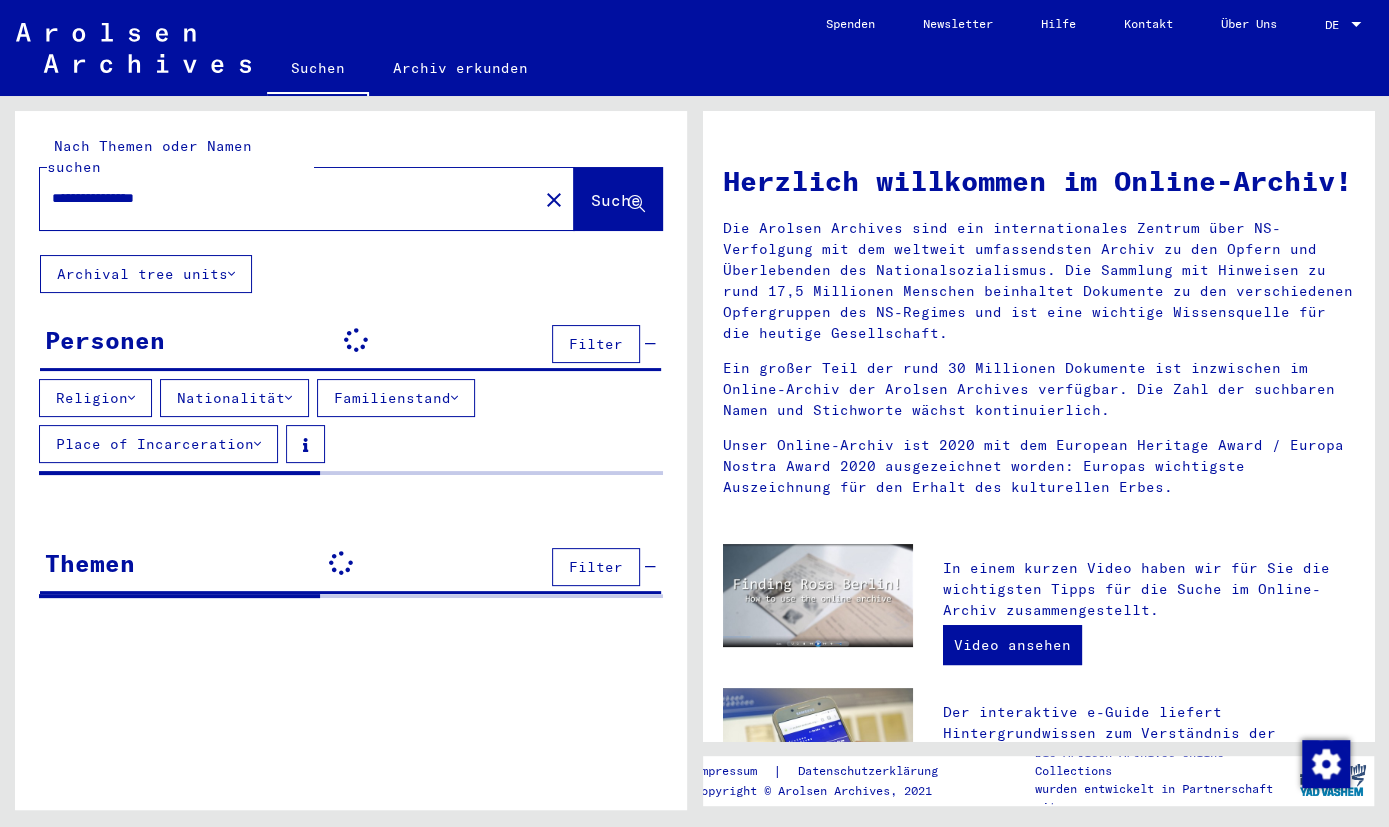 click on "Archival tree units" 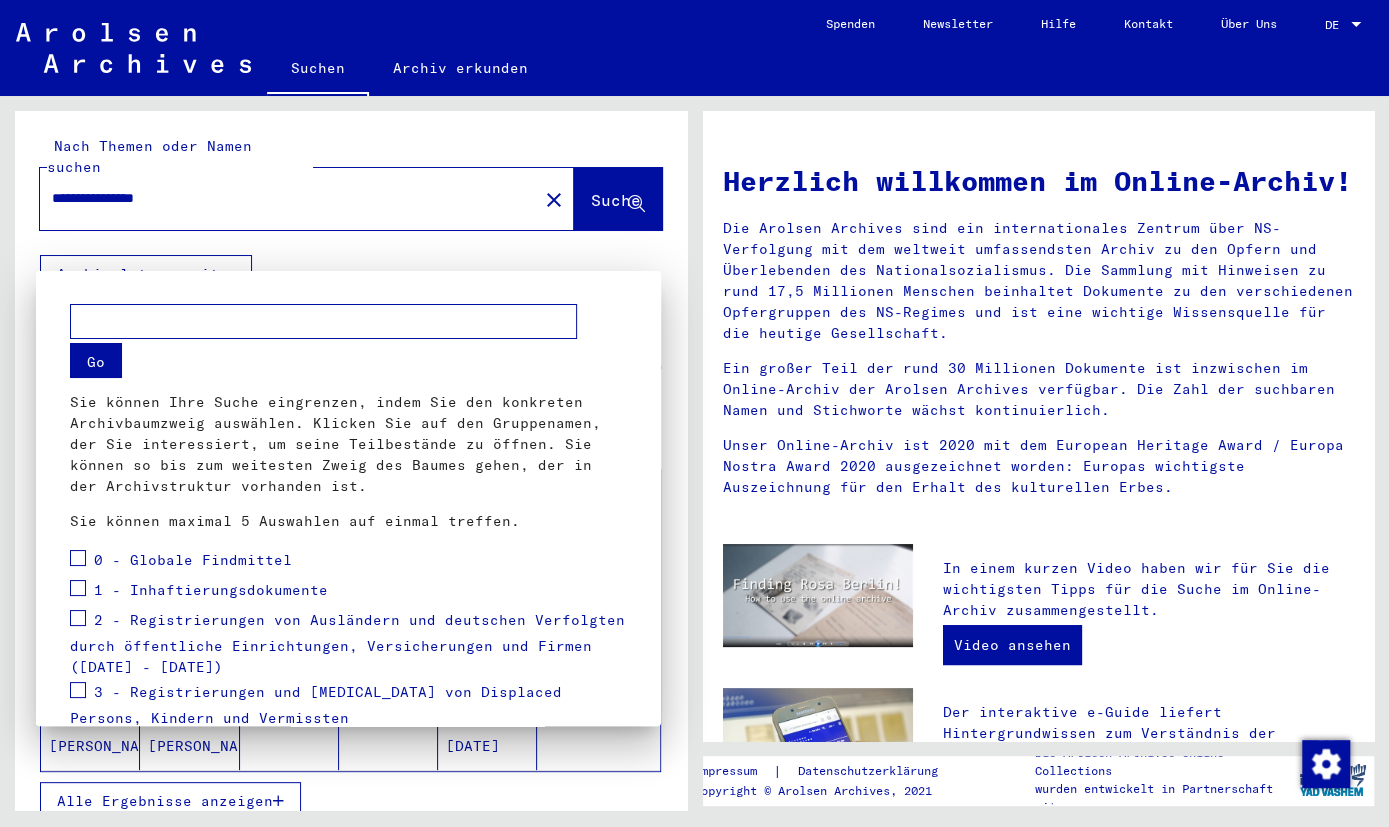click at bounding box center [694, 413] 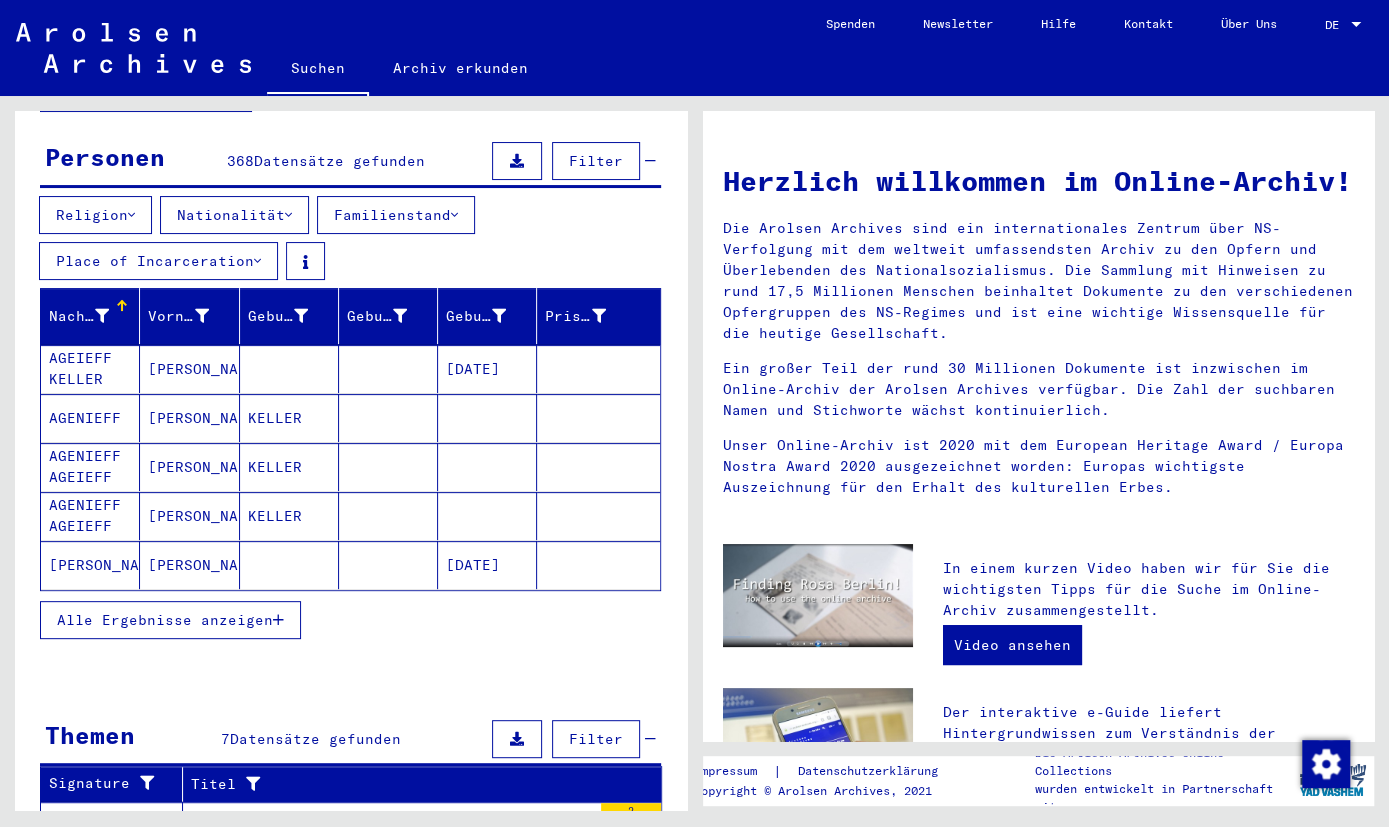 scroll, scrollTop: 208, scrollLeft: 0, axis: vertical 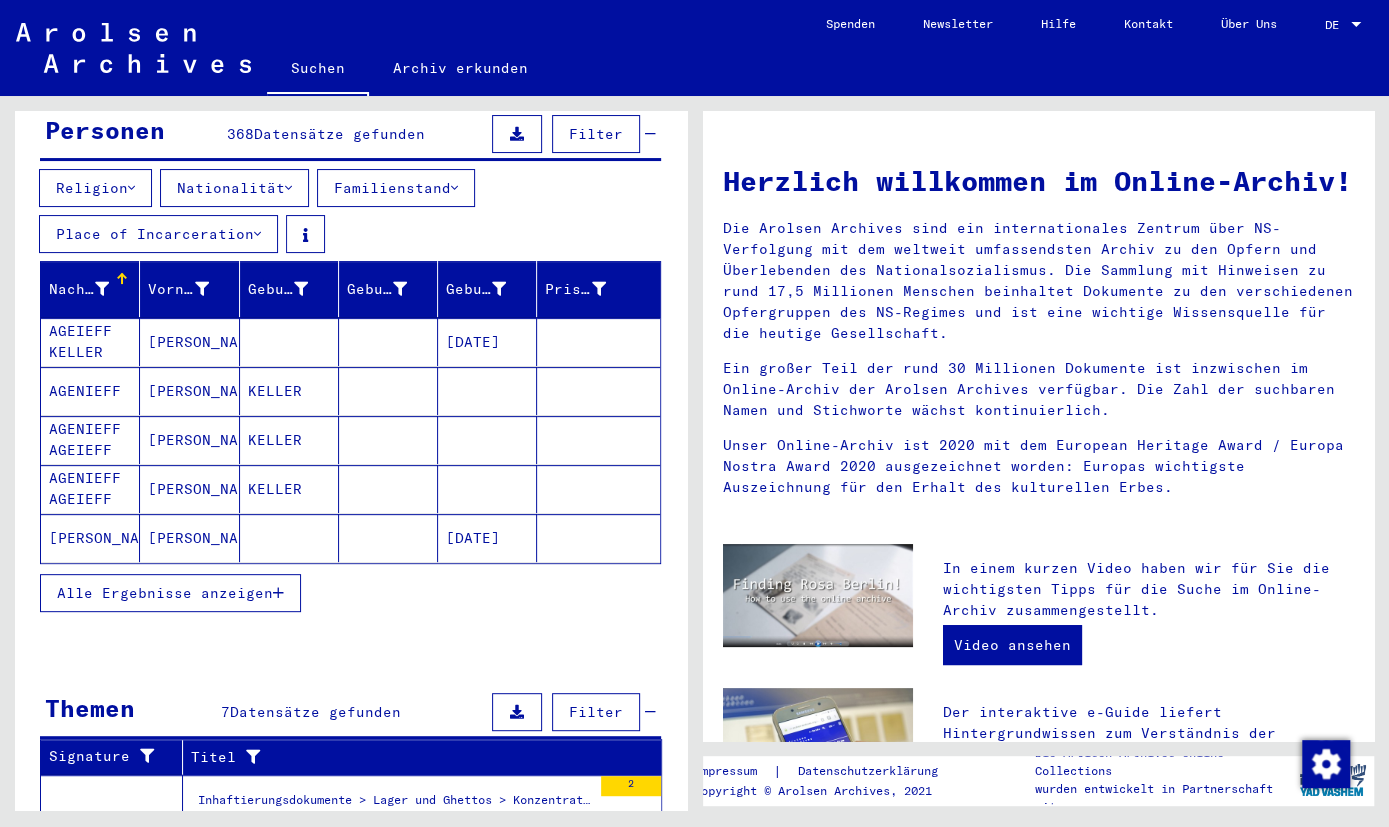 click on "Alle Ergebnisse anzeigen" at bounding box center [165, 593] 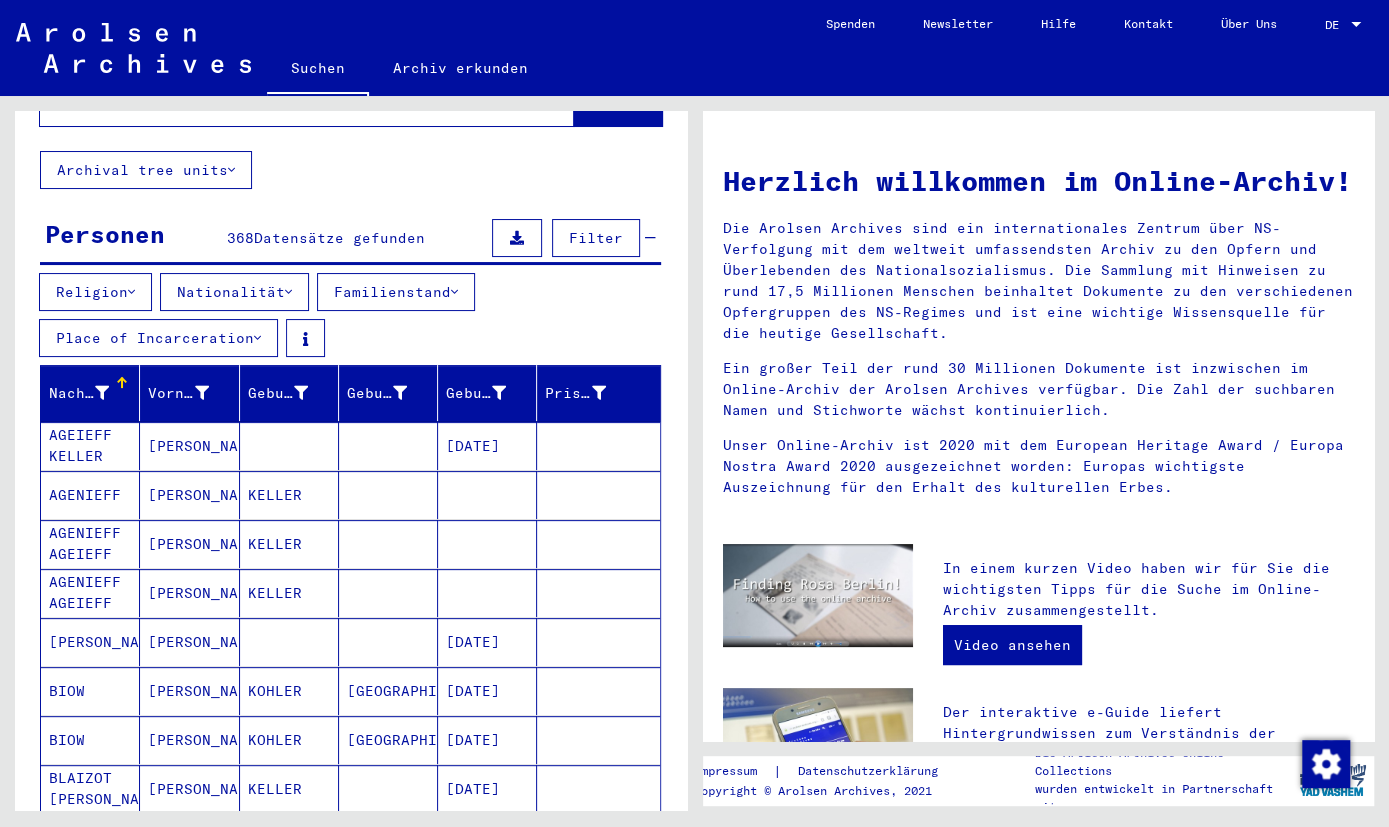 scroll, scrollTop: 0, scrollLeft: 0, axis: both 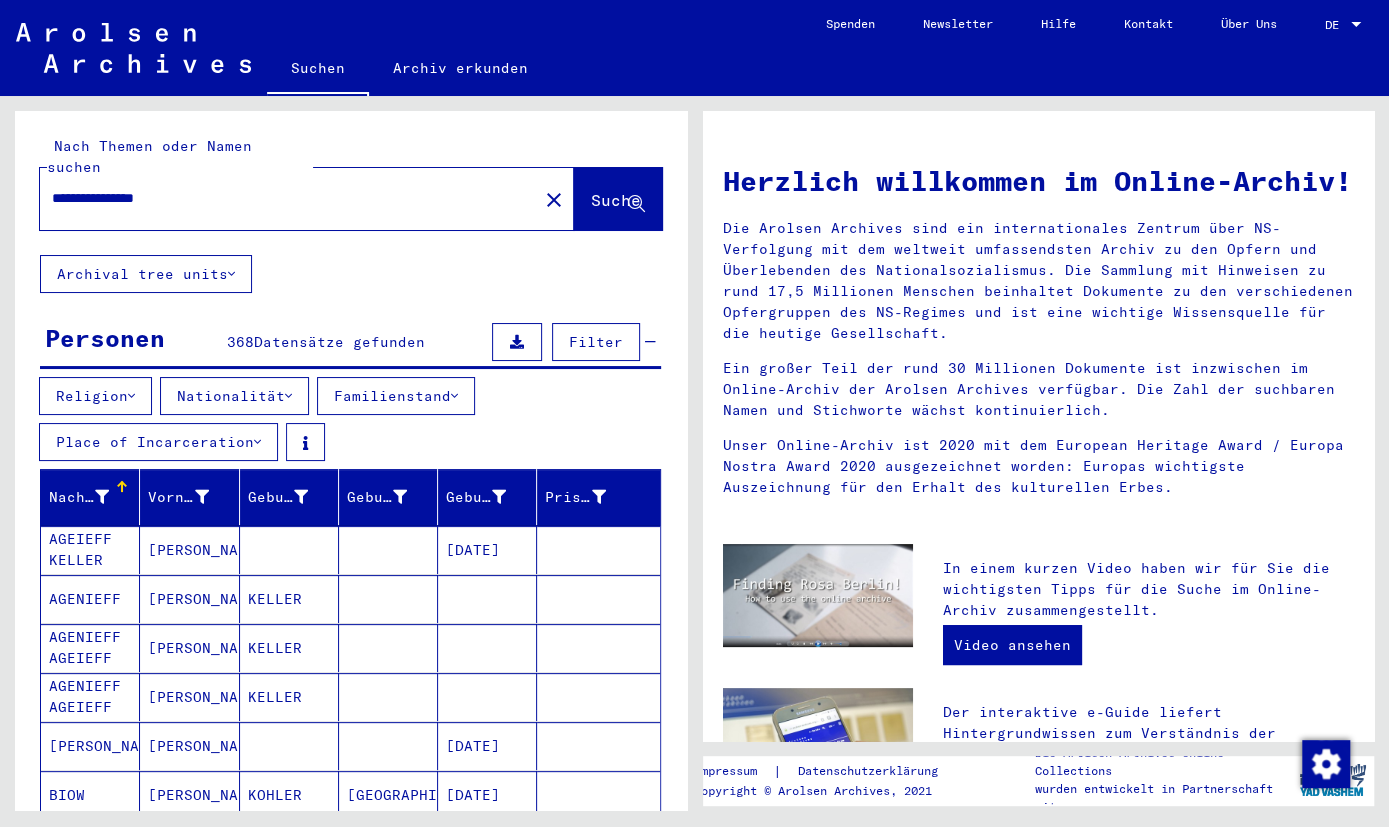 click on "**********" at bounding box center [283, 198] 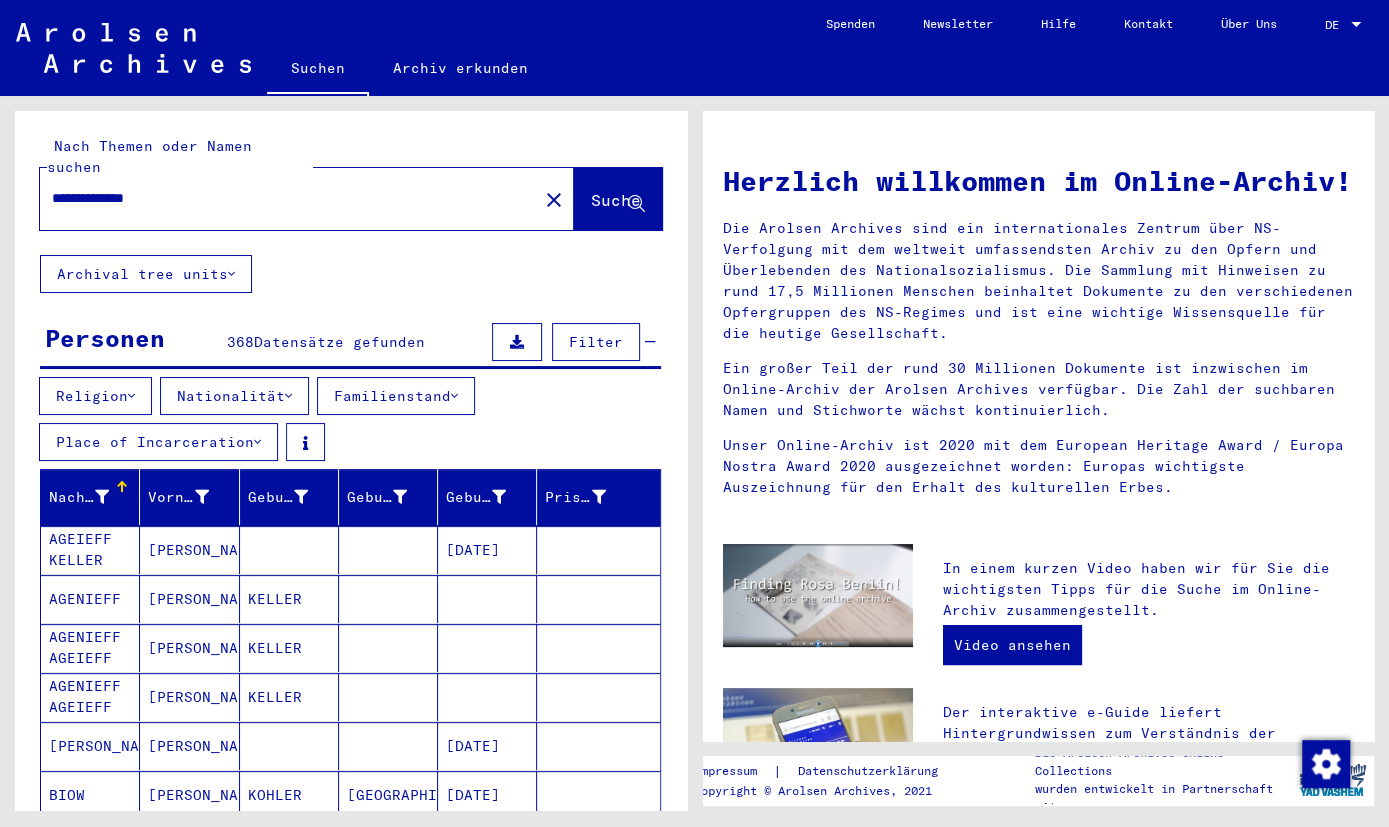 click on "Suche" 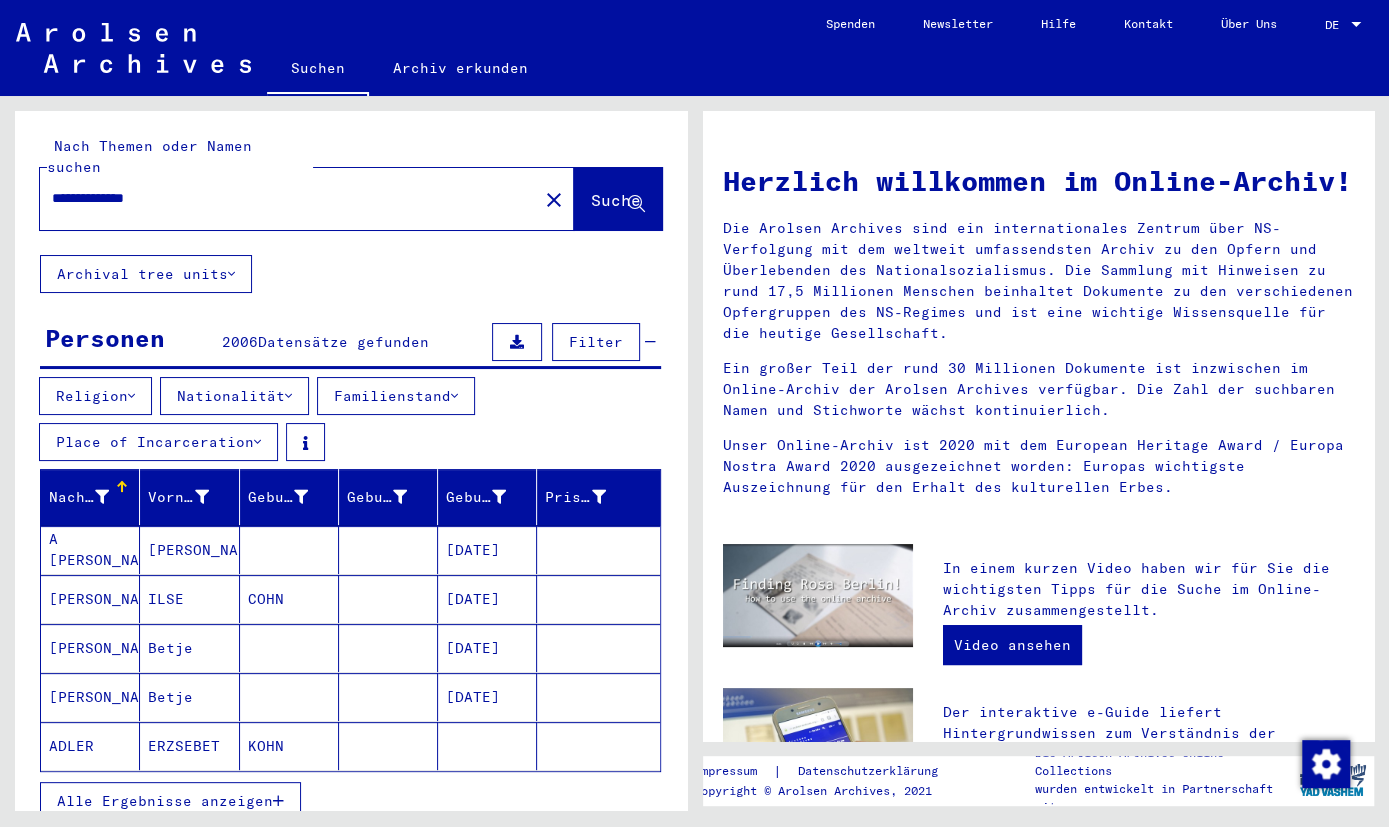 click on "Nationalität" at bounding box center (234, 396) 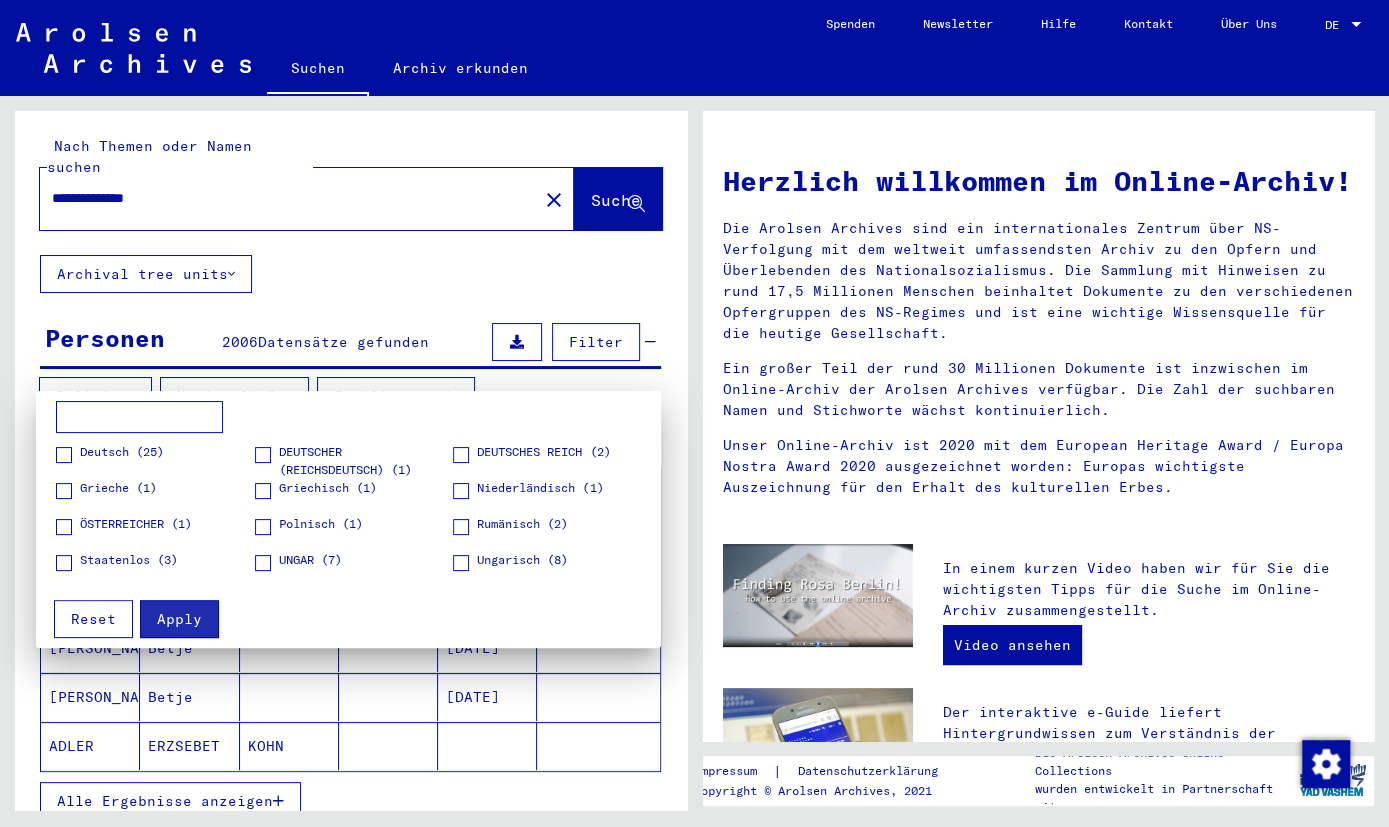 click on "Deutsch (25)" at bounding box center [122, 452] 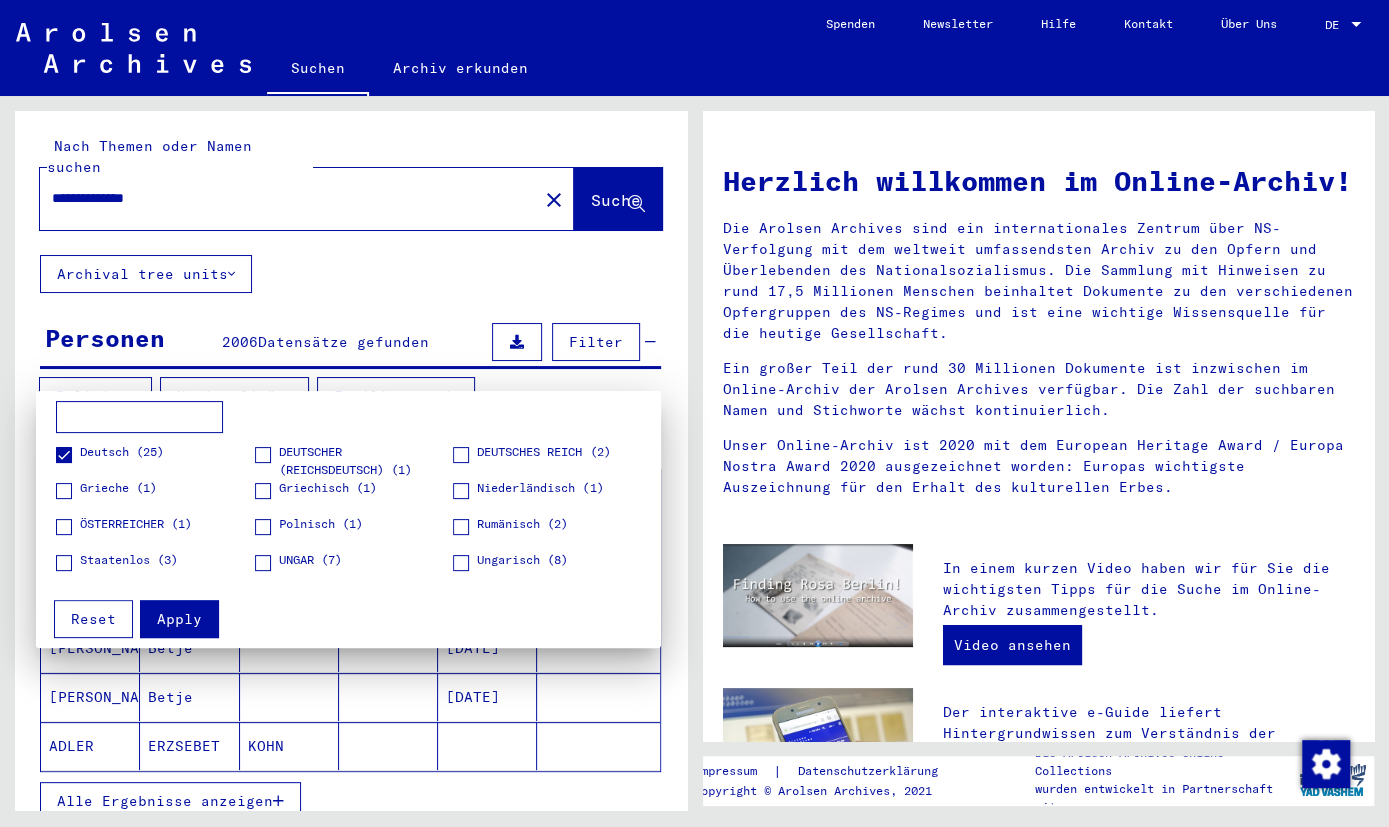 click on "Apply" at bounding box center (179, 619) 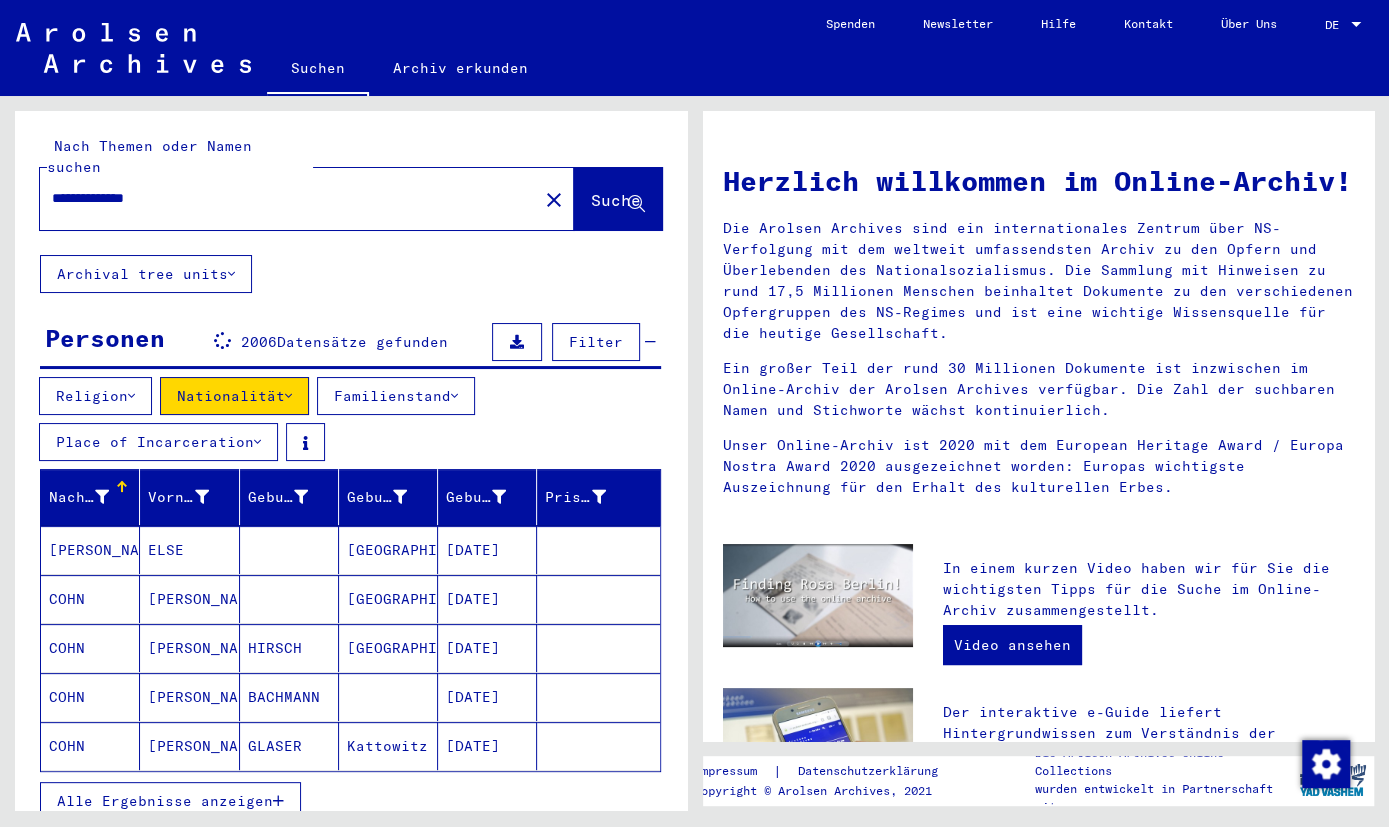 click on "Familienstand" at bounding box center [396, 396] 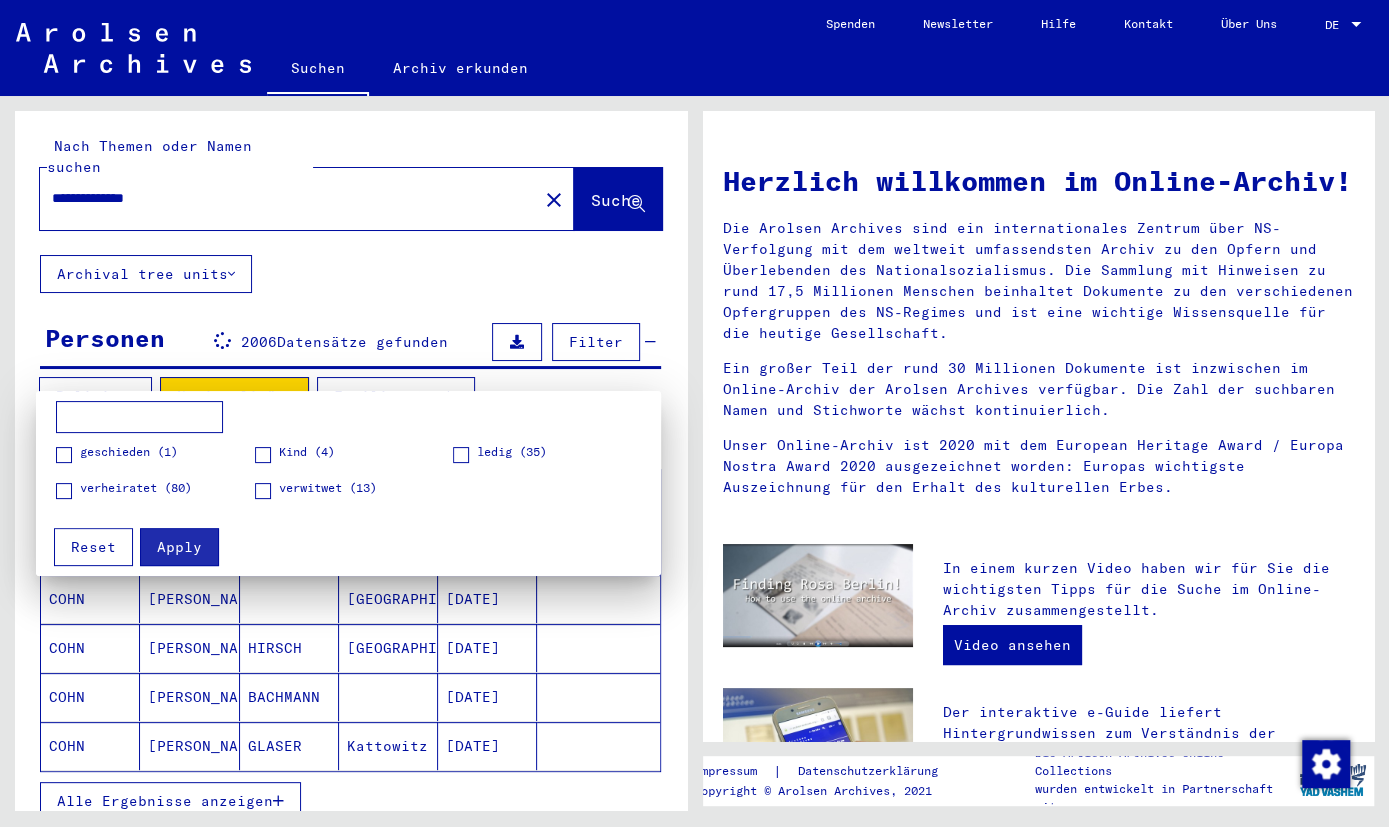 click on "verheiratet (80)" at bounding box center (136, 488) 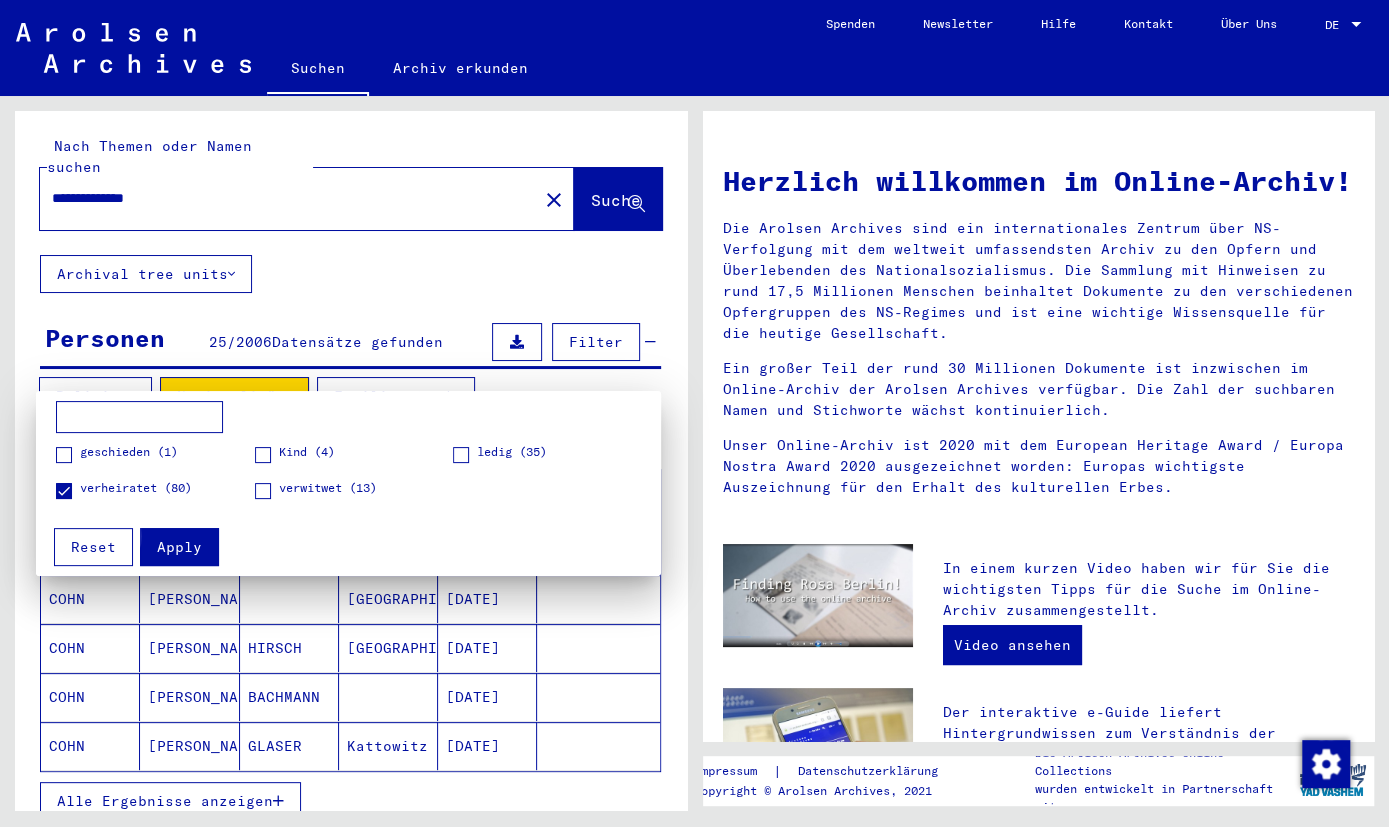 click on "Apply" at bounding box center [179, 547] 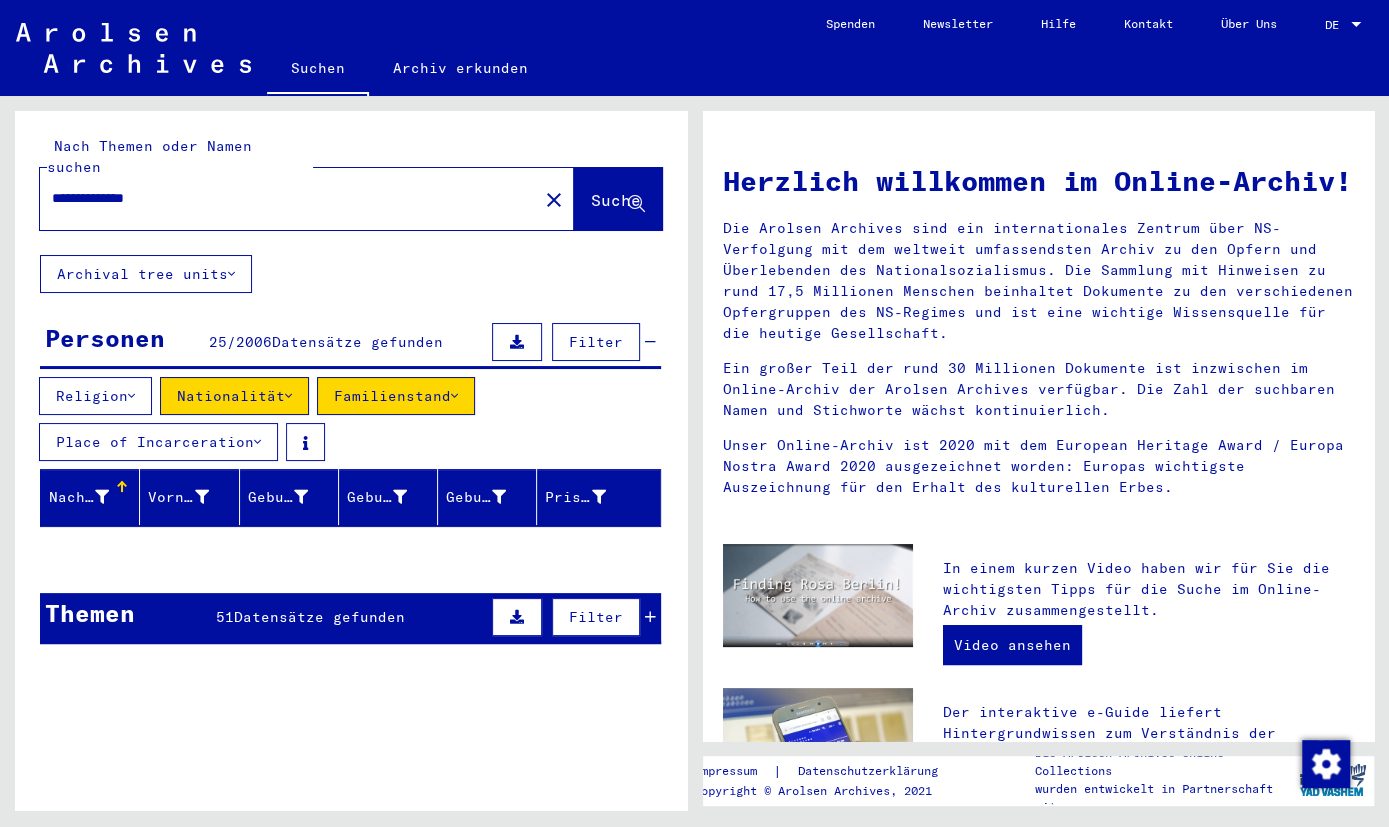 click on "Place of Incarceration" at bounding box center (158, 442) 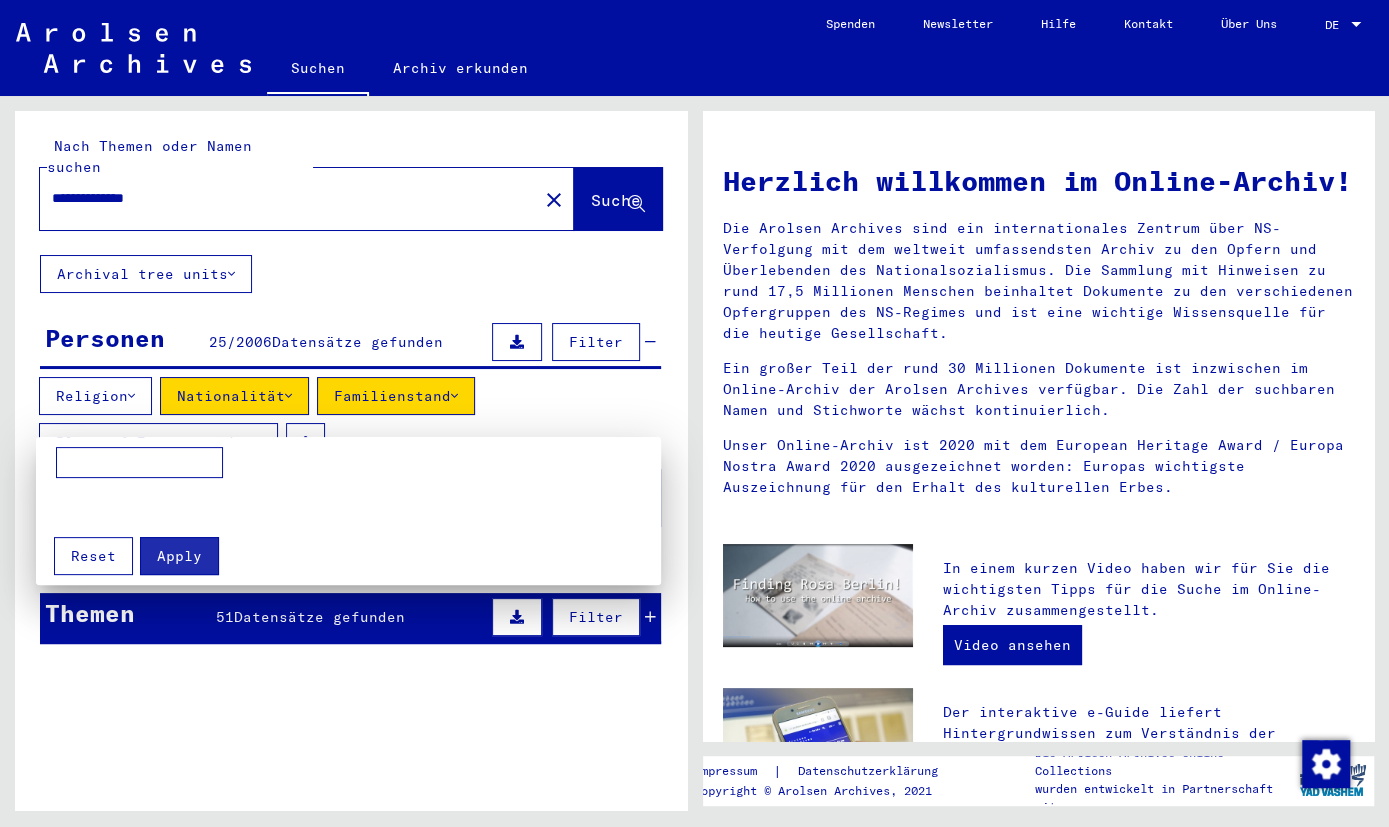 click at bounding box center (694, 413) 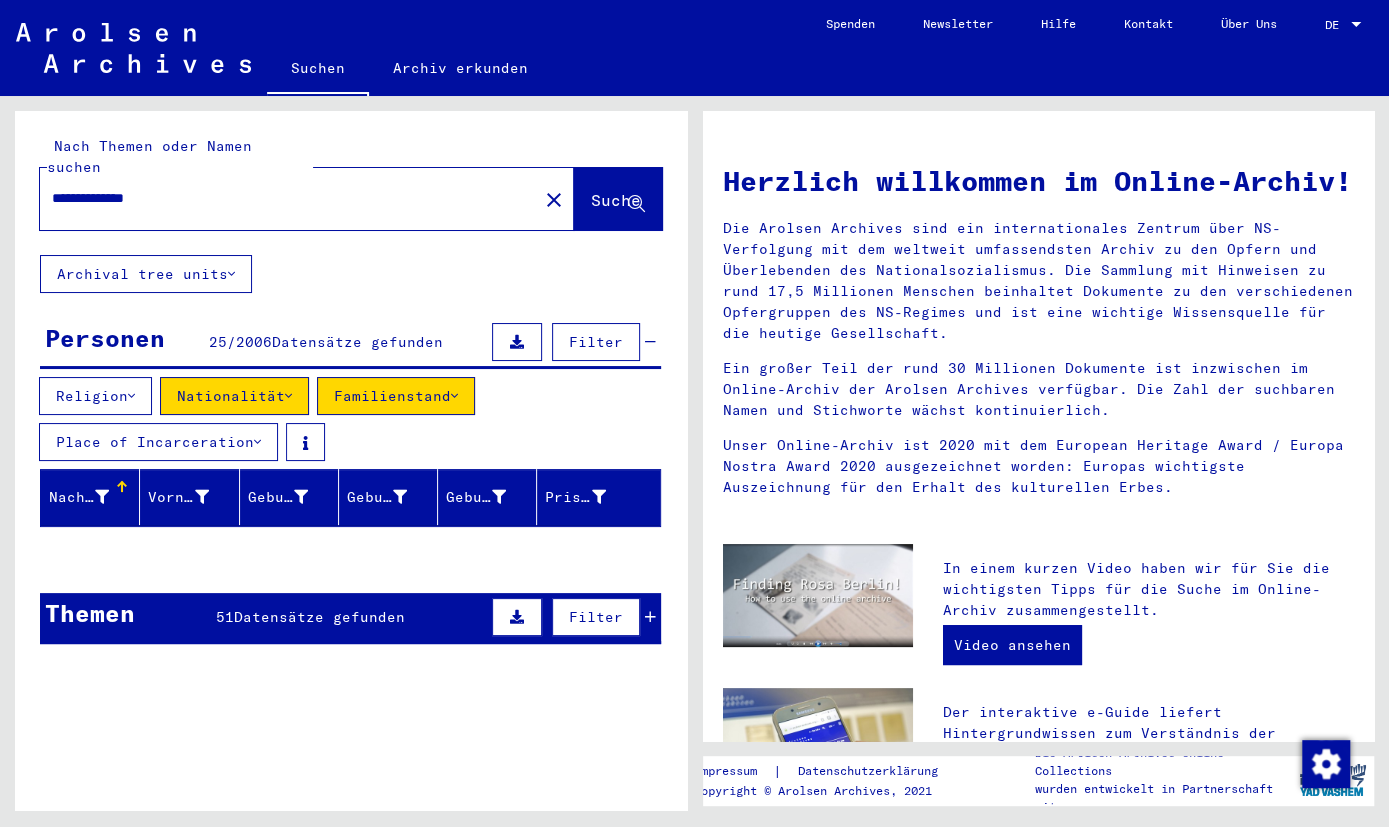 click on "**********" 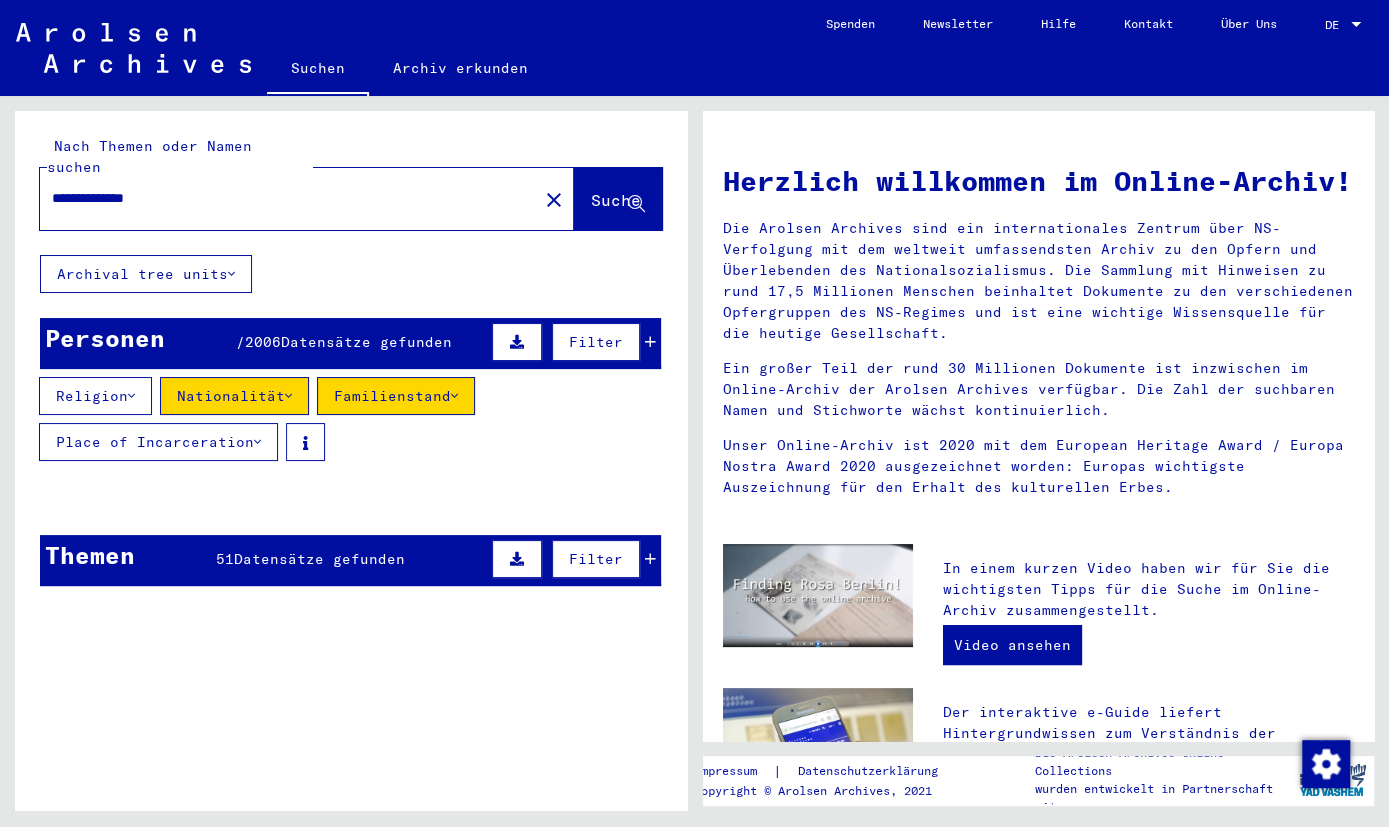 click on "Datensätze gefunden" at bounding box center (366, 342) 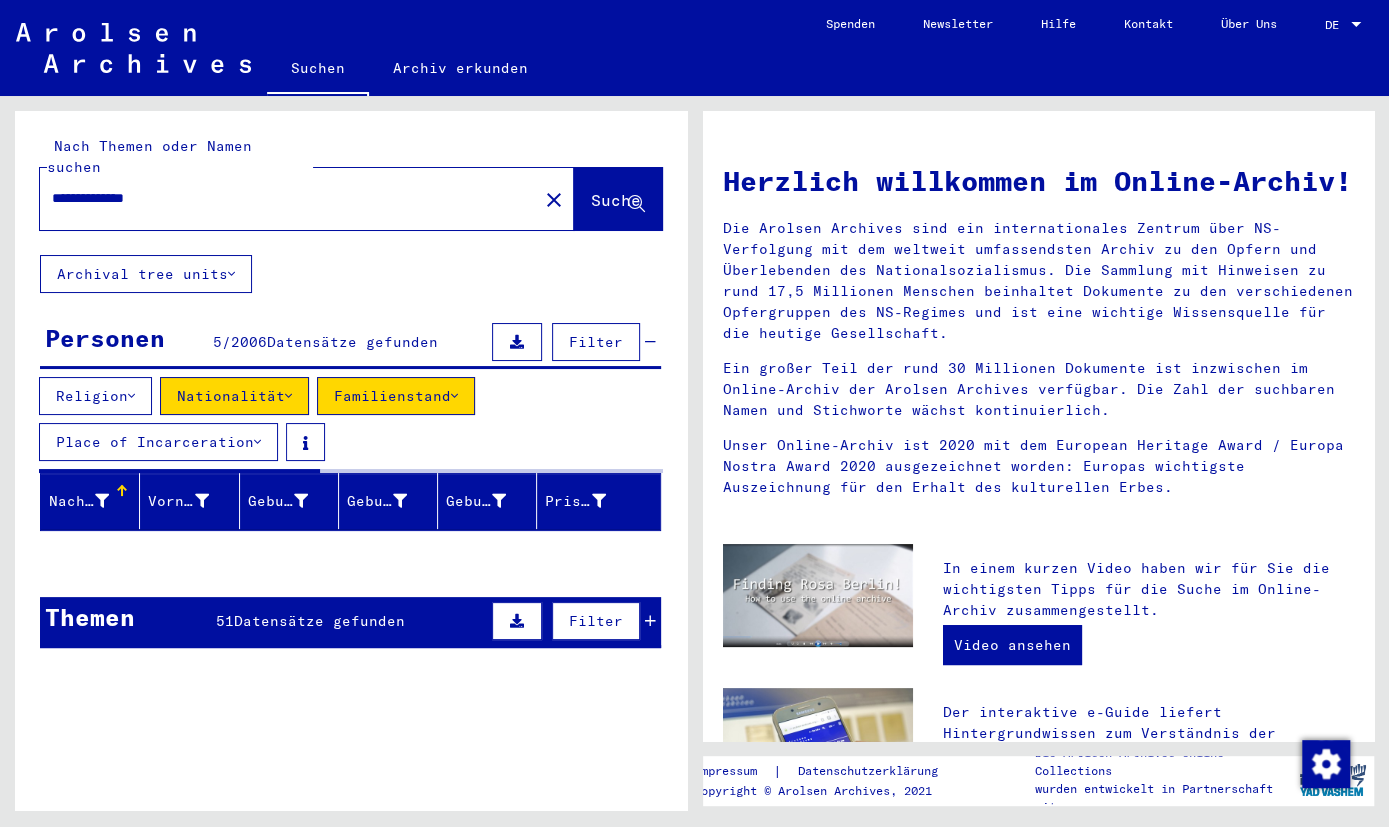 click on "Religion   Nationalität   Familienstand   Place of Incarceration" at bounding box center (351, 423) 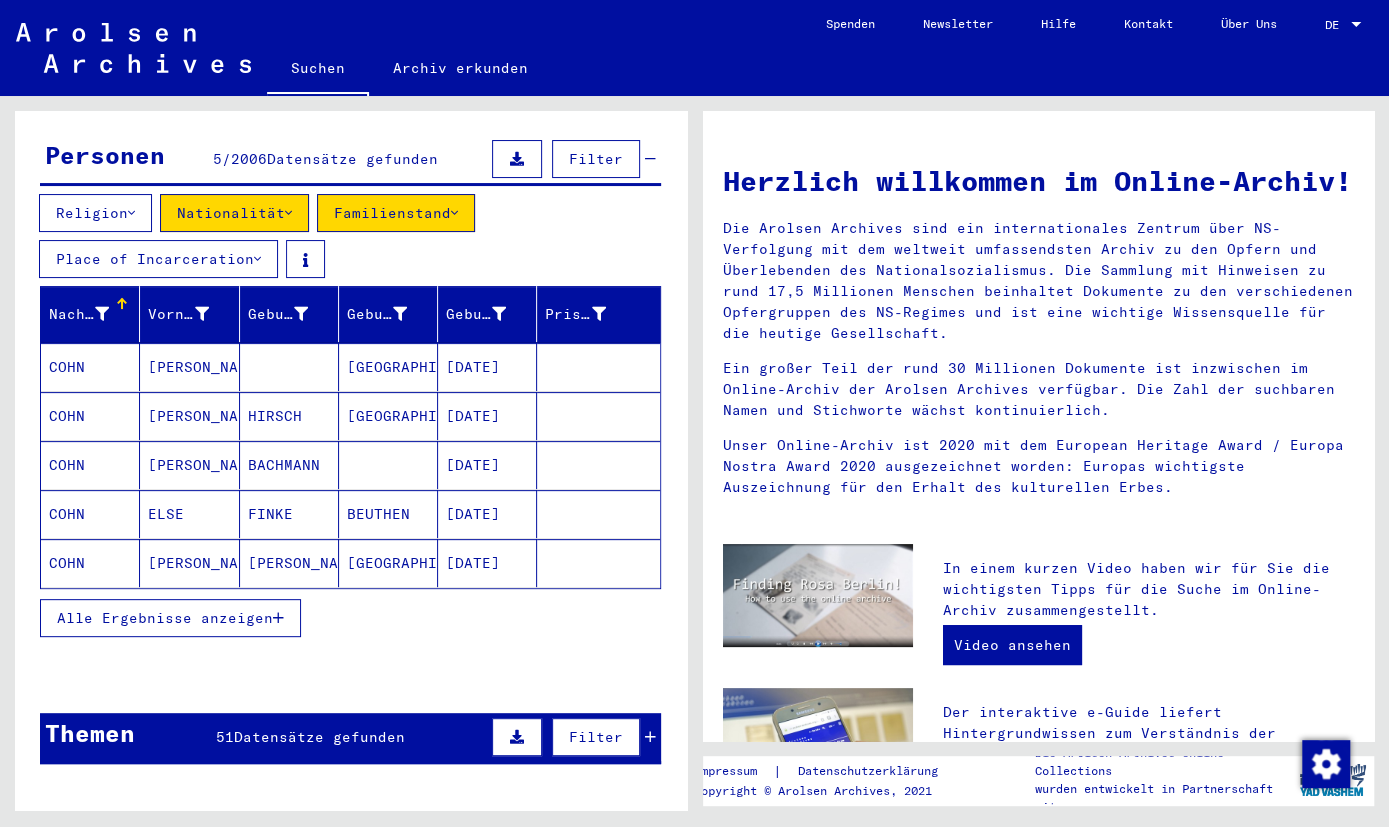 scroll, scrollTop: 208, scrollLeft: 0, axis: vertical 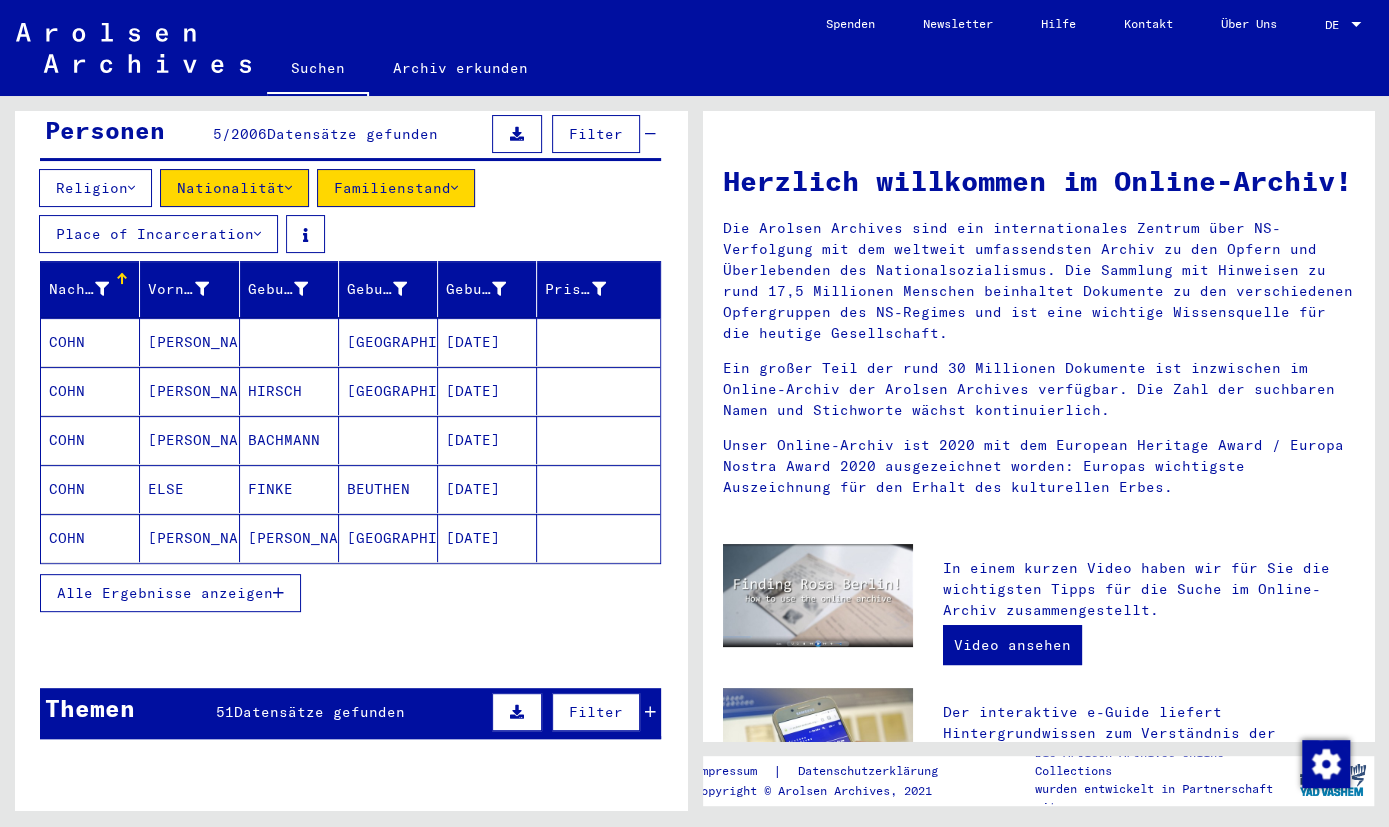 click on "Alle Ergebnisse anzeigen" at bounding box center [165, 593] 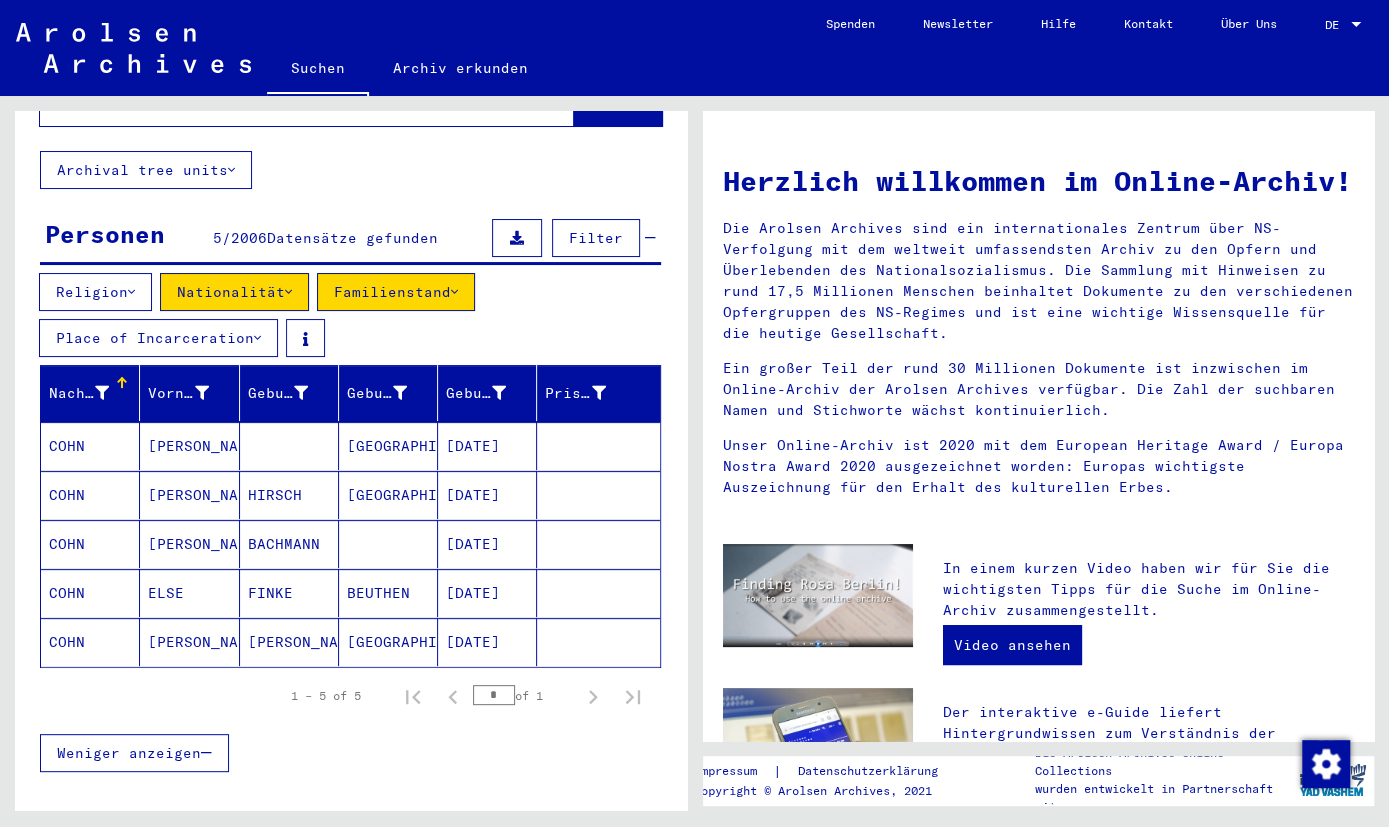 scroll, scrollTop: 0, scrollLeft: 0, axis: both 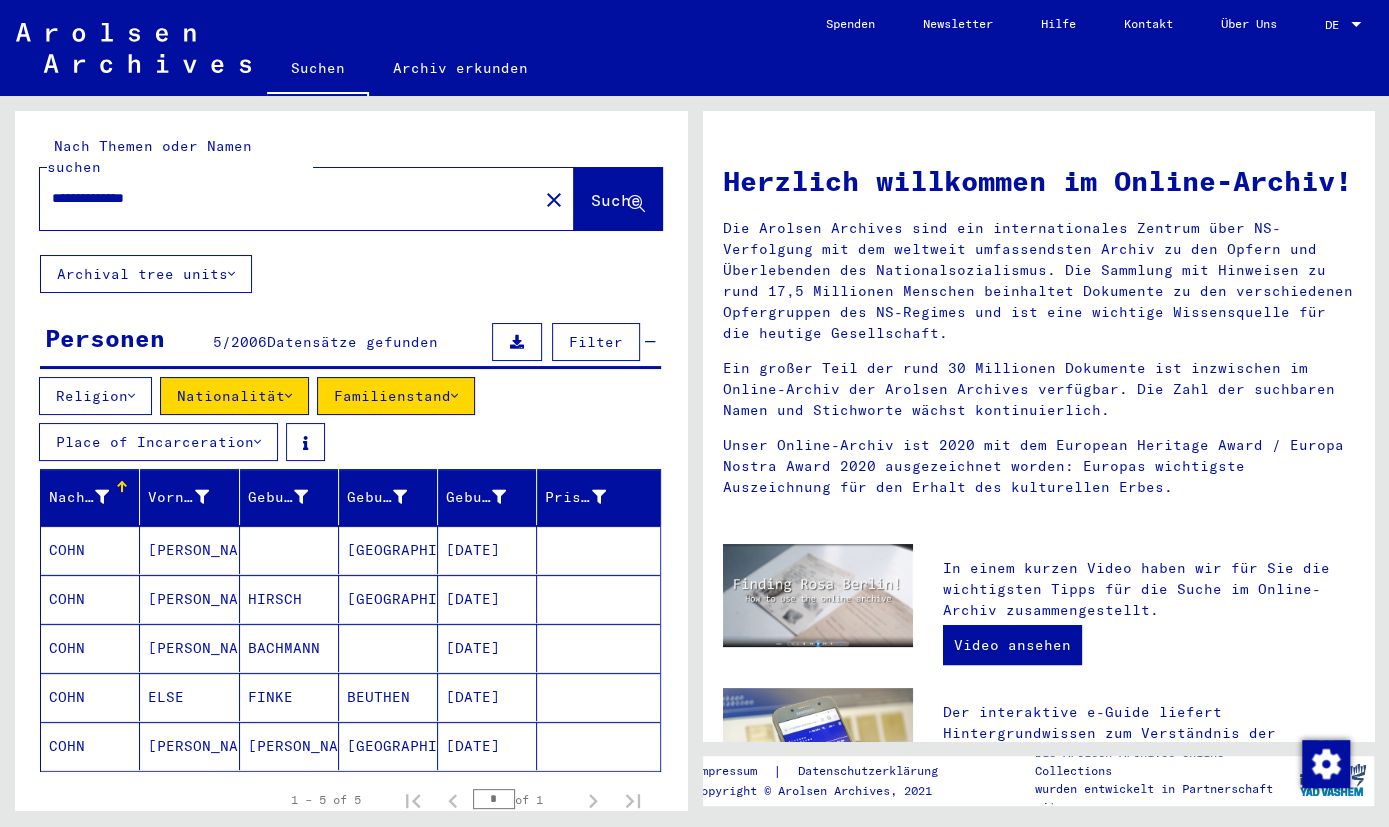 click on "Nationalität" at bounding box center (234, 396) 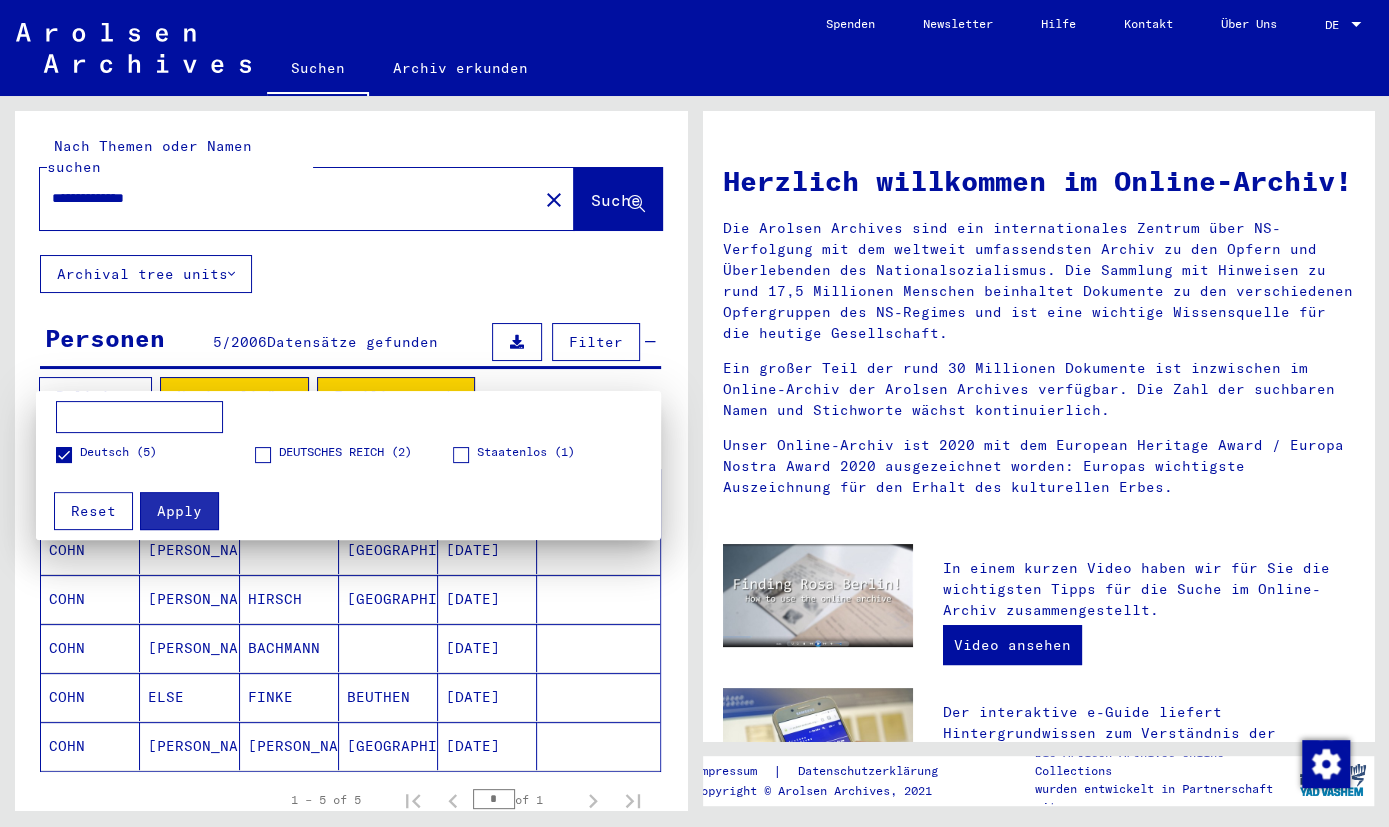 click on "DEUTSCHES REICH (2)" at bounding box center [345, 452] 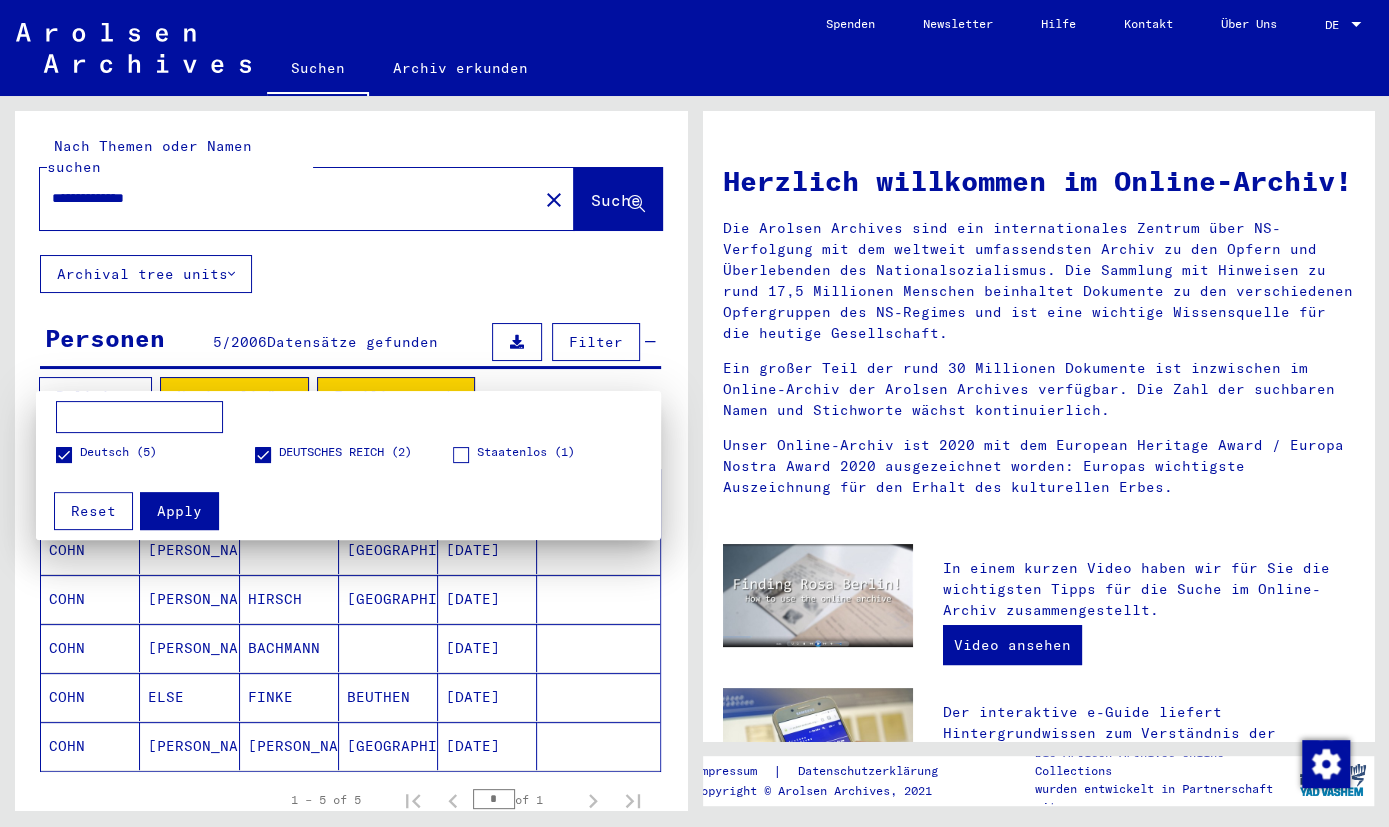 click on "Deutsch (5)" at bounding box center [106, 453] 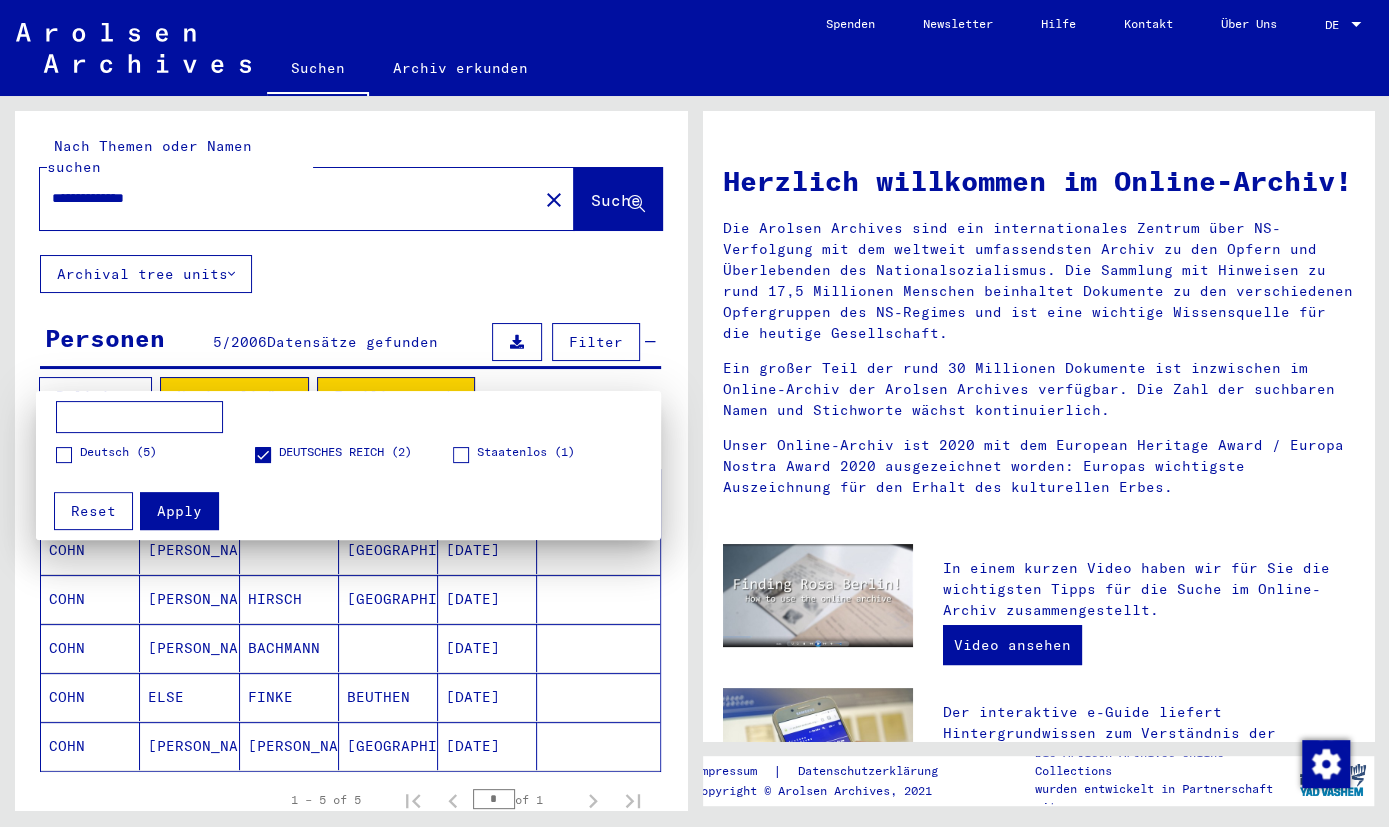 click on "Apply" at bounding box center [179, 511] 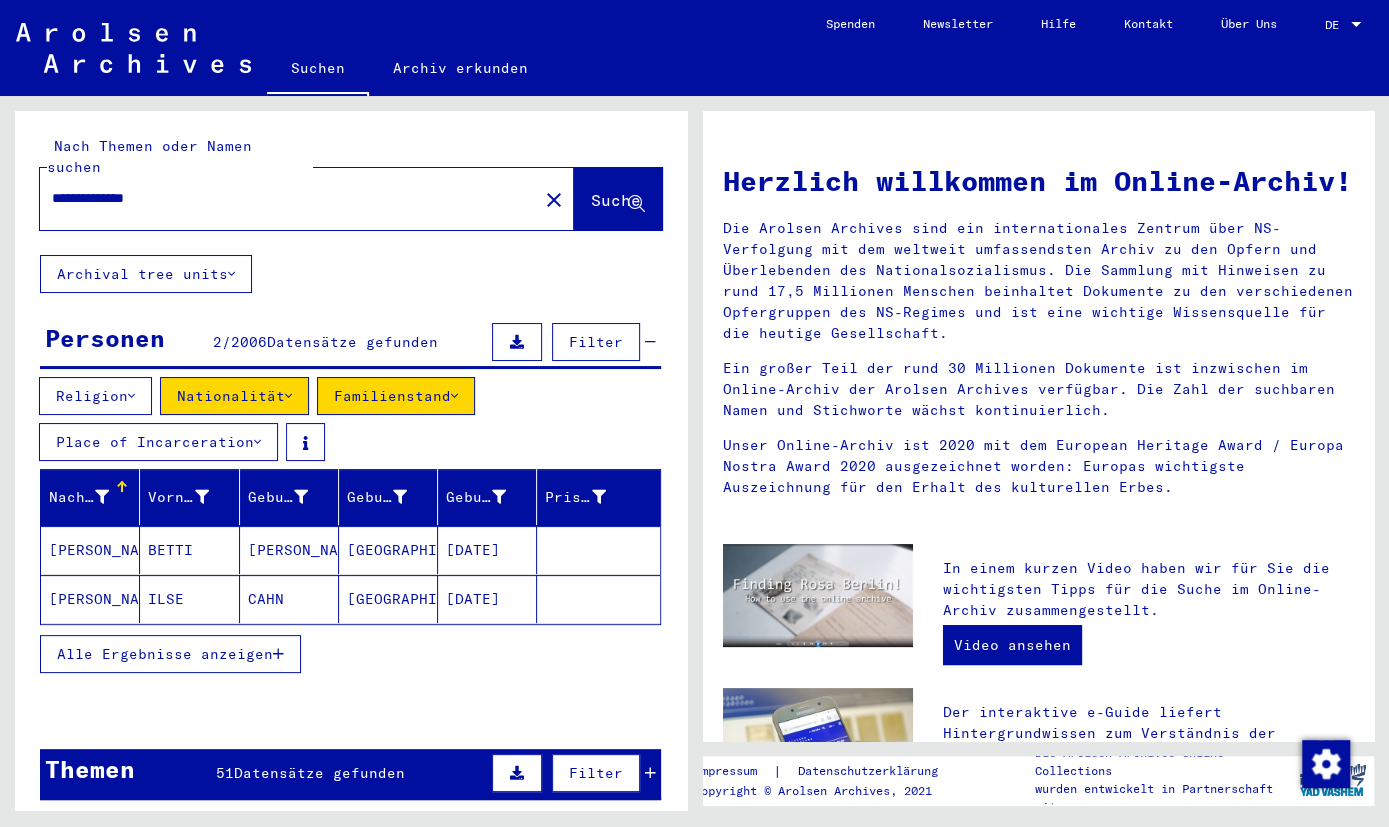 click on "Alle Ergebnisse anzeigen" at bounding box center [165, 654] 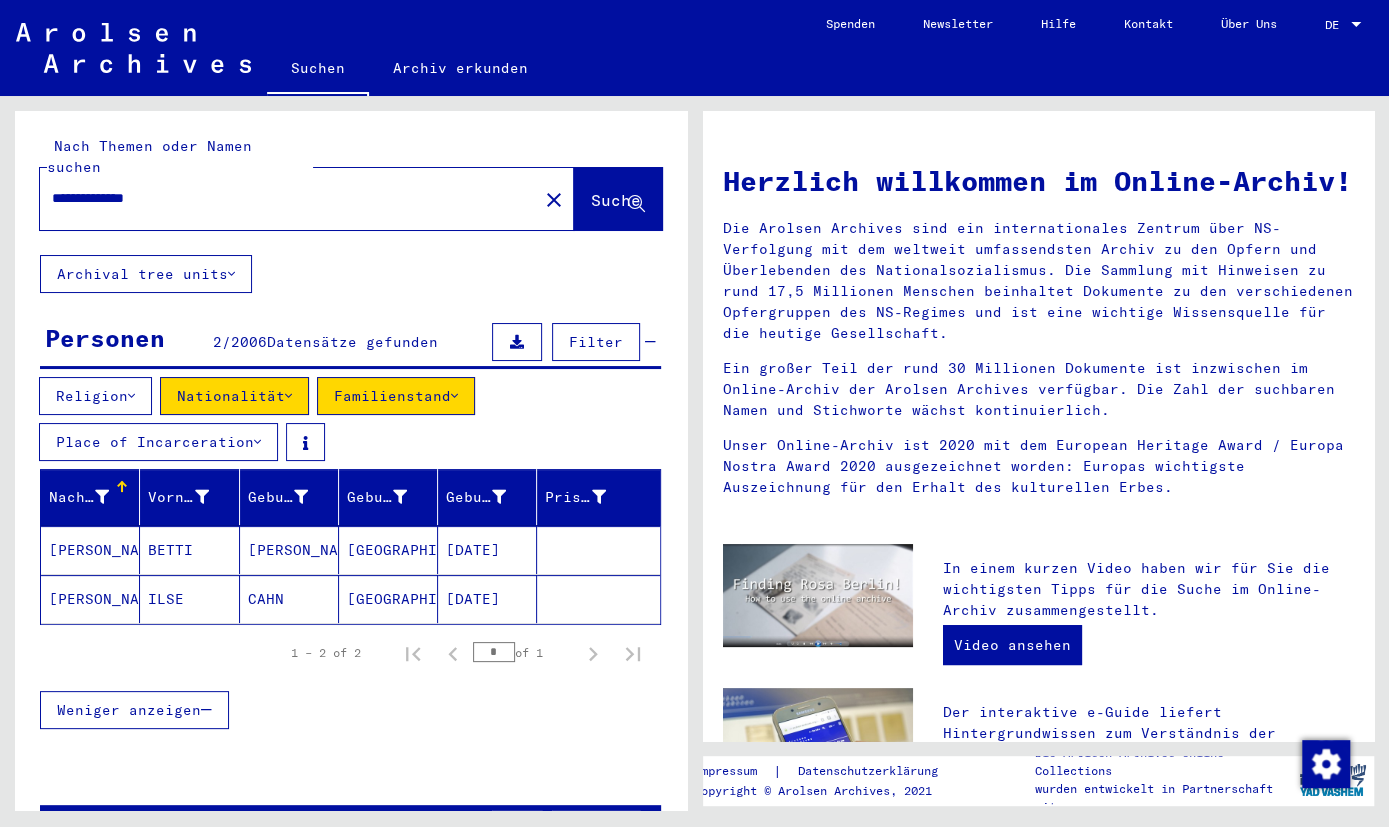 click at bounding box center (288, 396) 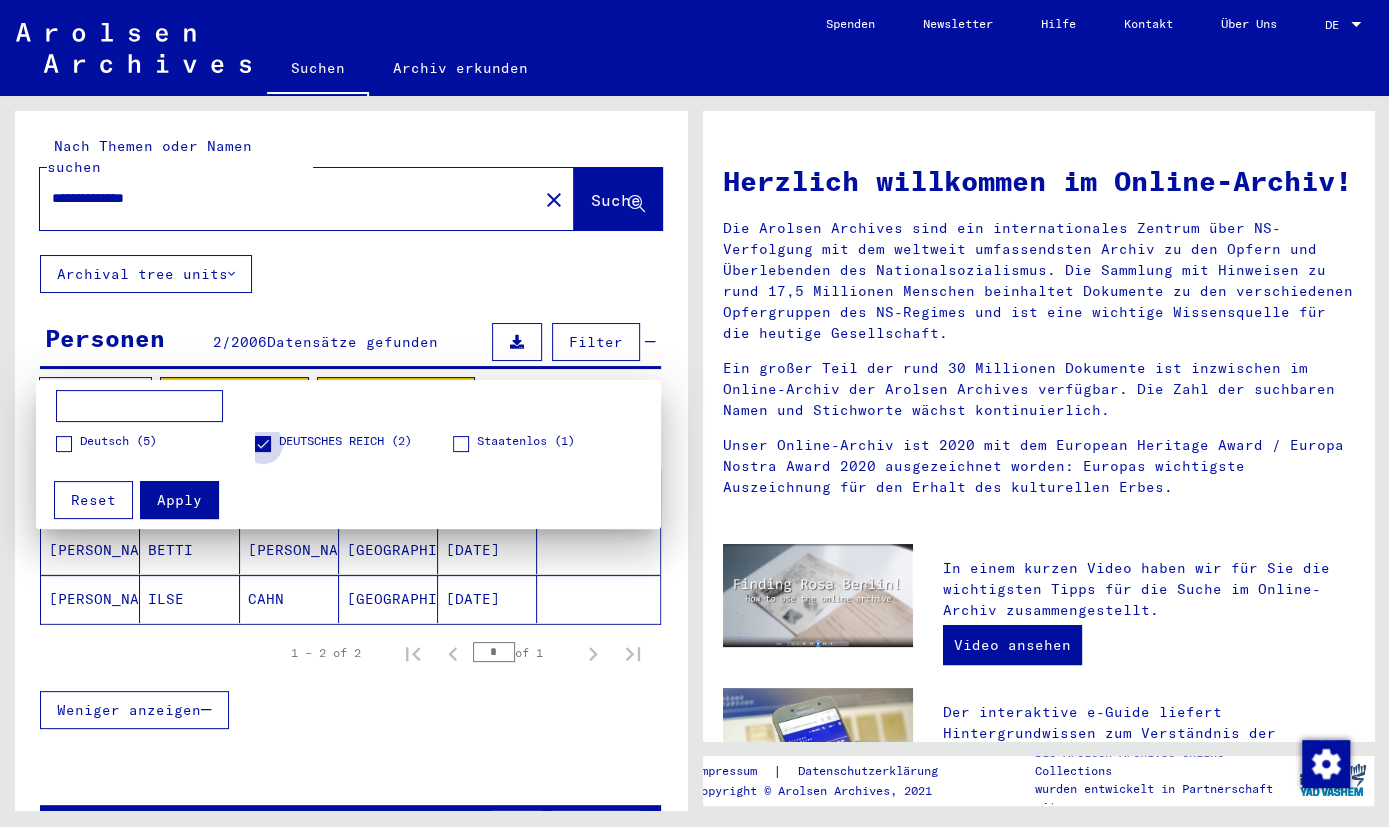click on "DEUTSCHES REICH (2)" at bounding box center (345, 441) 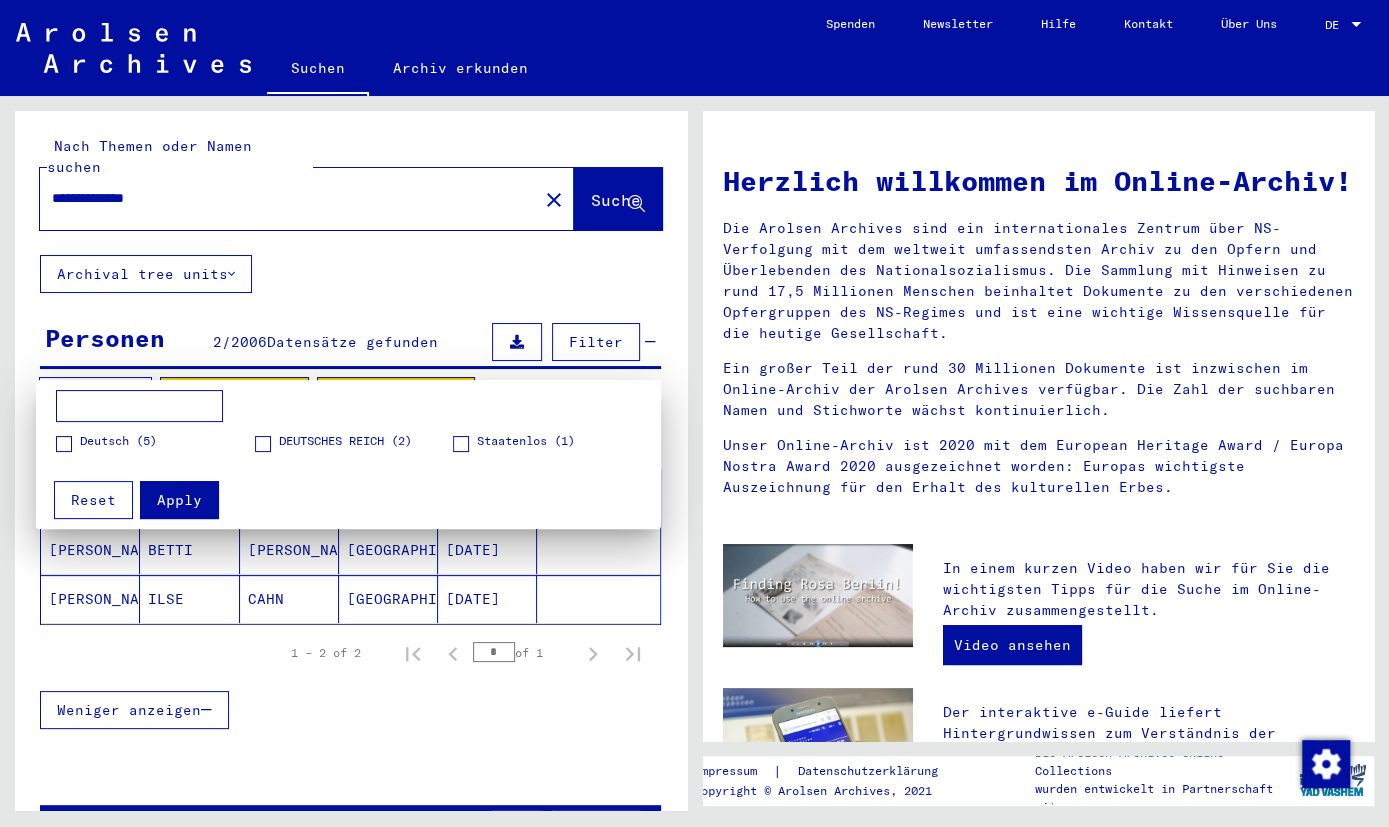 click on "Apply" at bounding box center [179, 500] 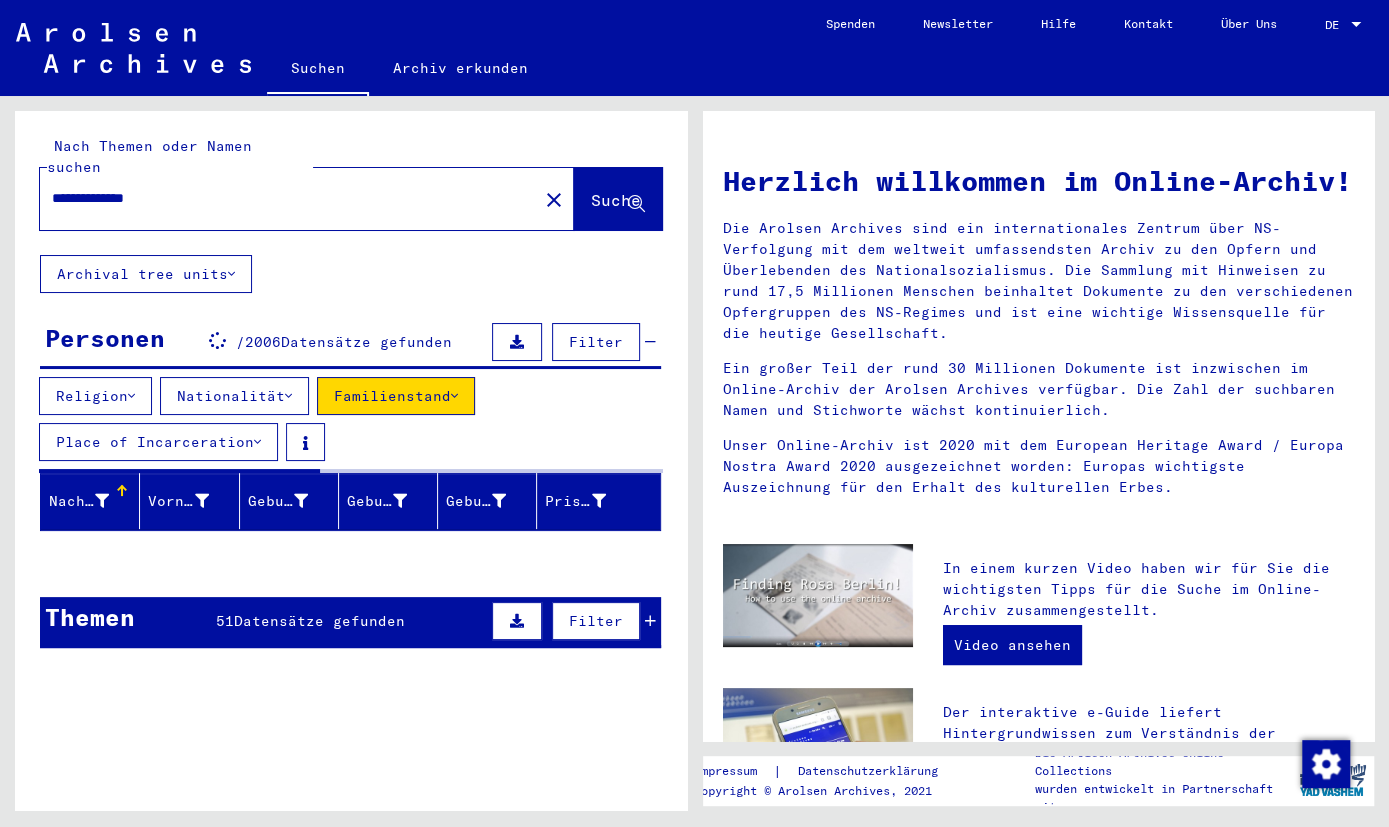 click on "Themen 51  Datensätze gefunden  Filter" at bounding box center (350, 622) 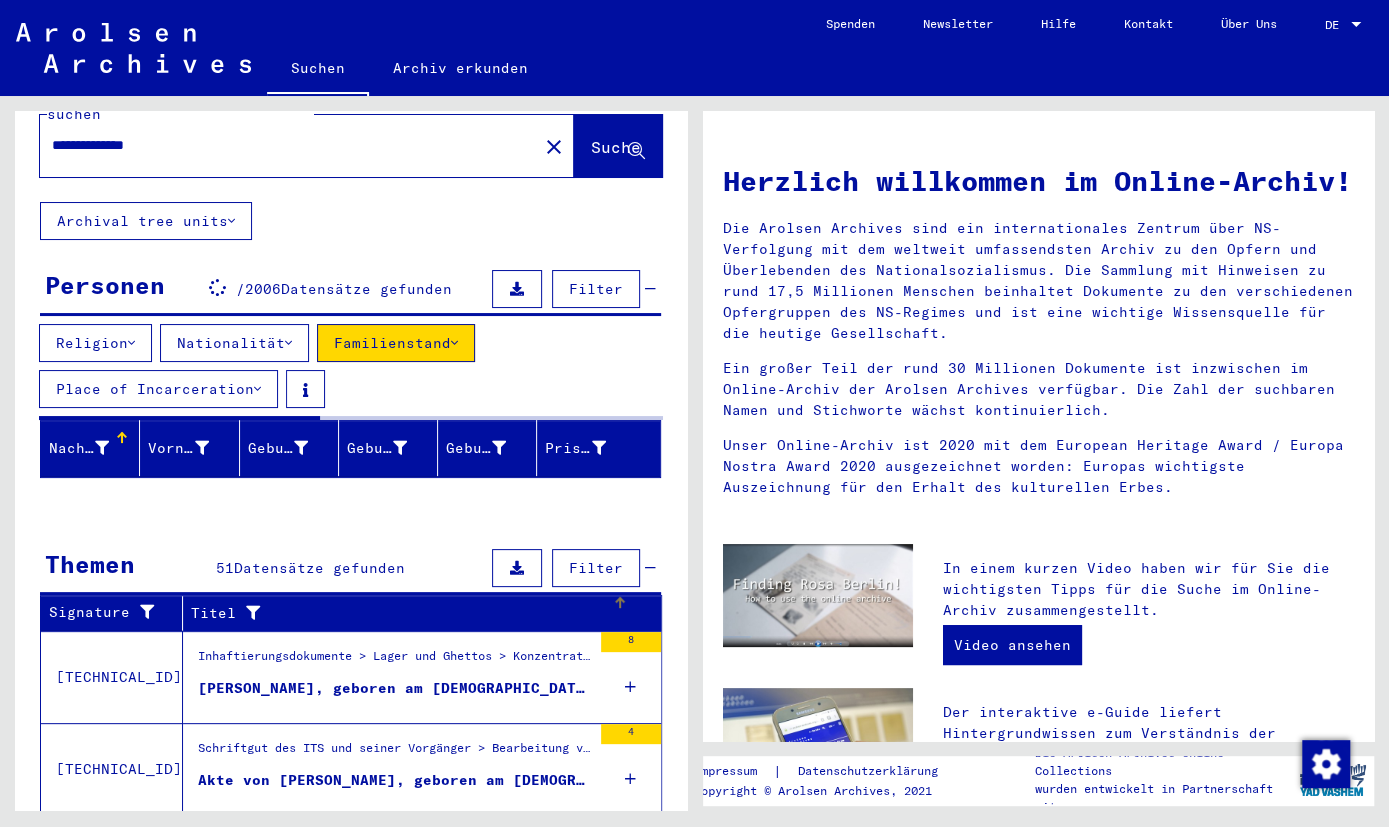 scroll, scrollTop: 53, scrollLeft: 0, axis: vertical 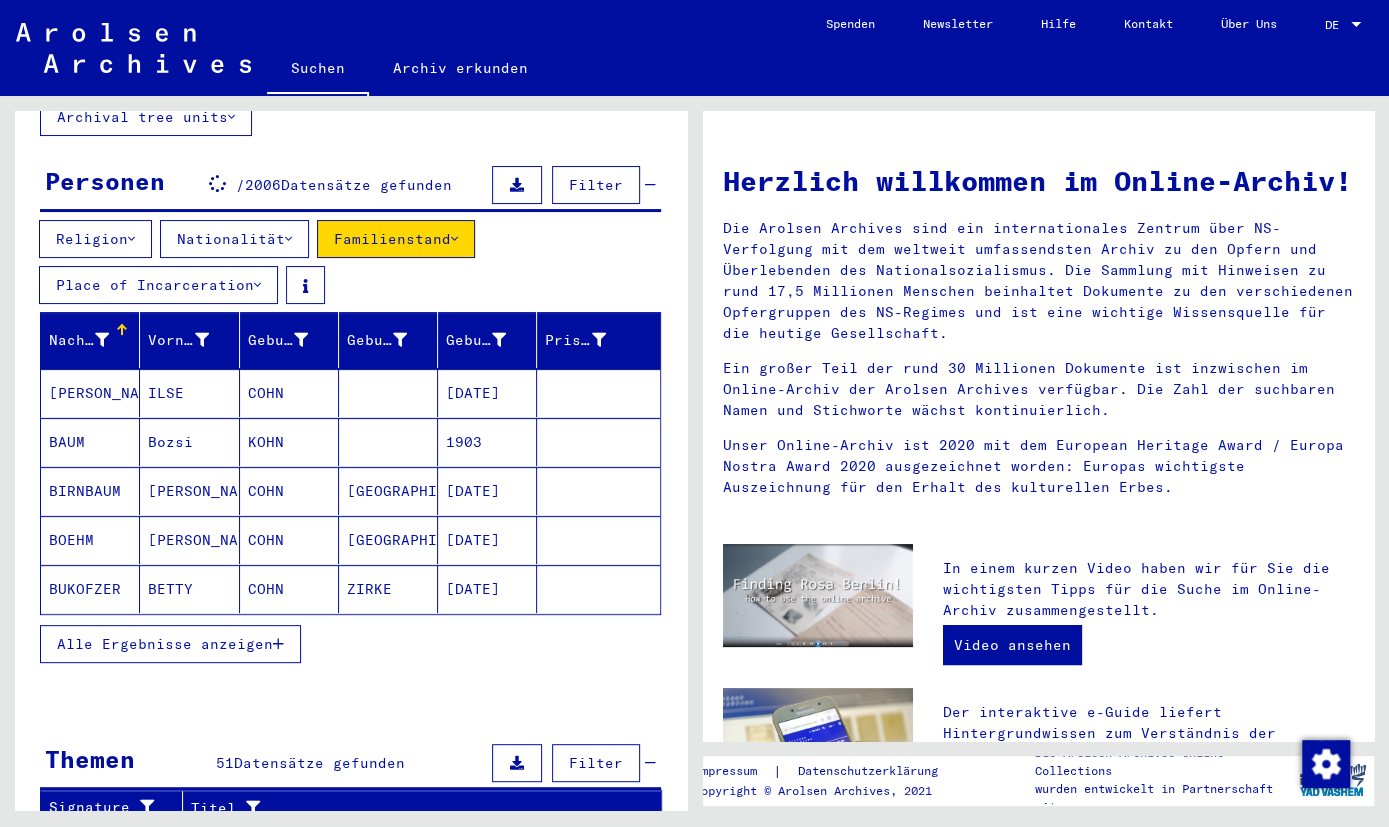 click on "Alle Ergebnisse anzeigen" at bounding box center (170, 644) 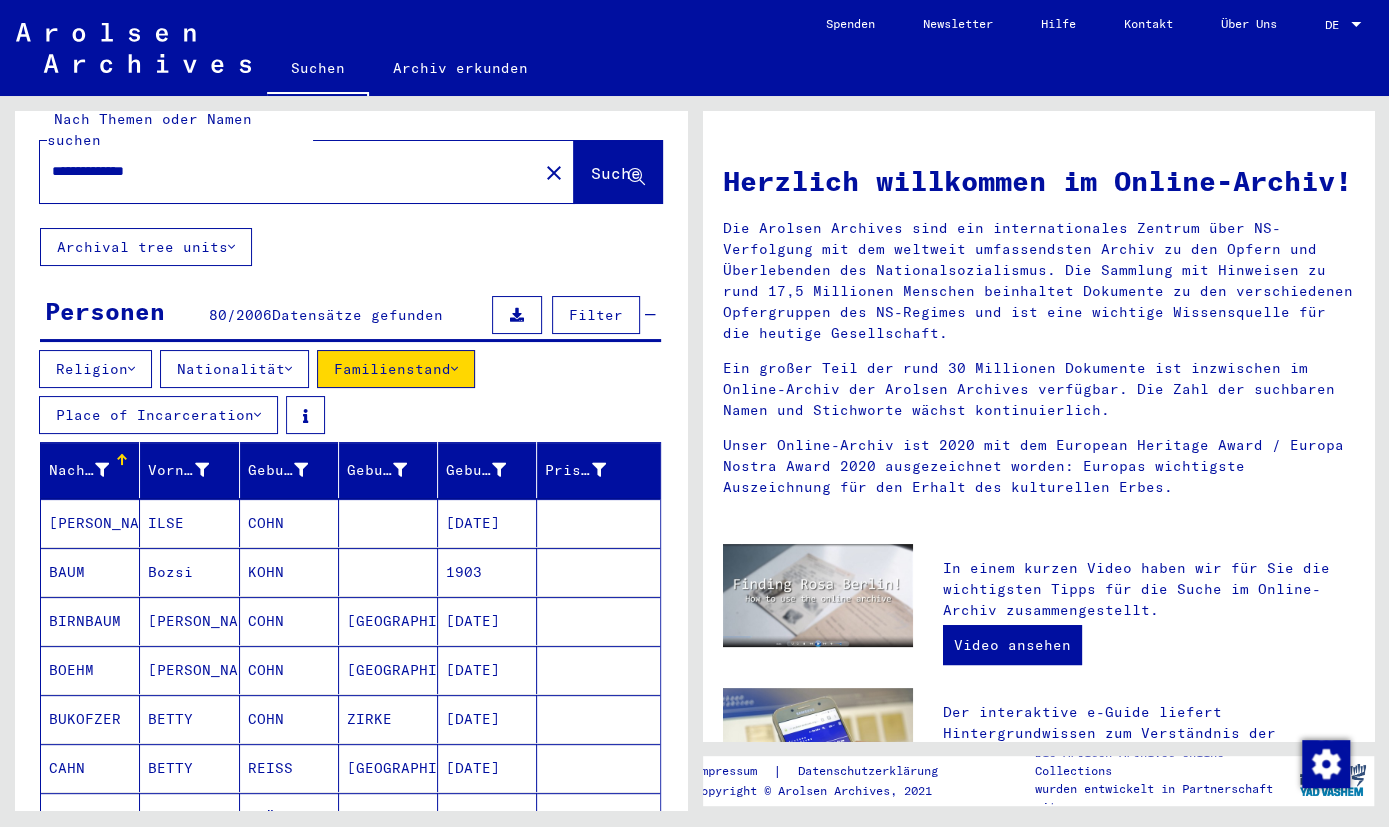 scroll, scrollTop: 0, scrollLeft: 0, axis: both 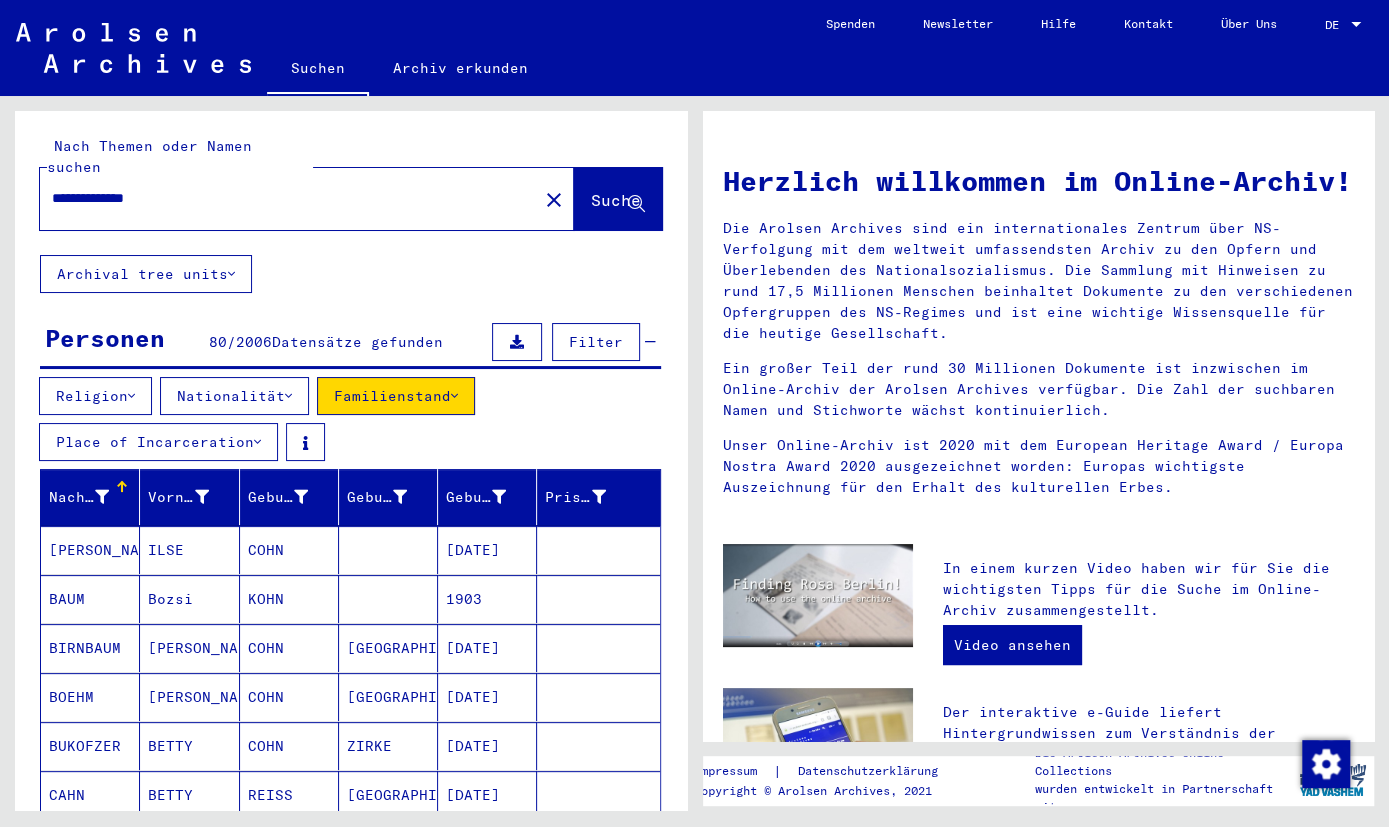 click on "**********" at bounding box center (283, 198) 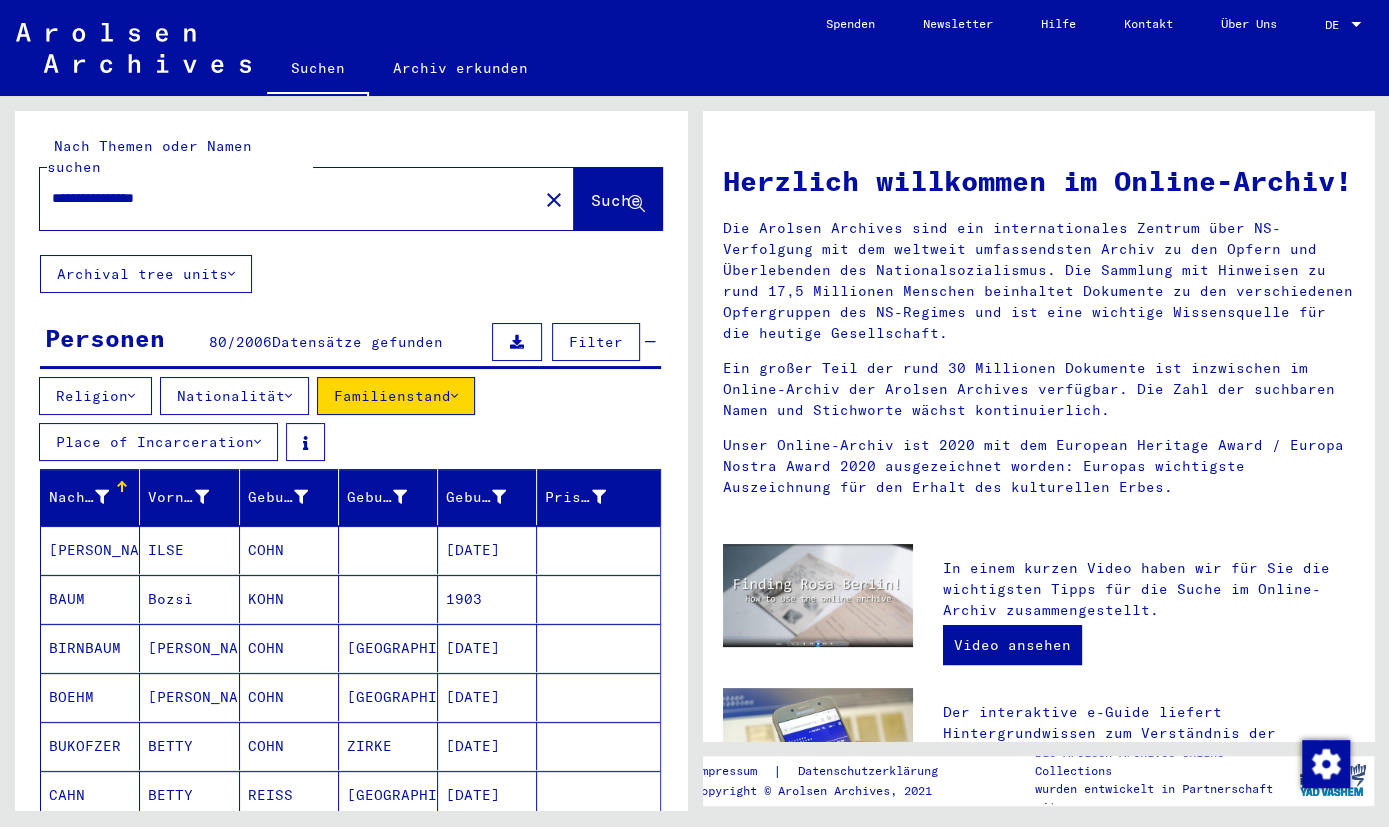 type on "**********" 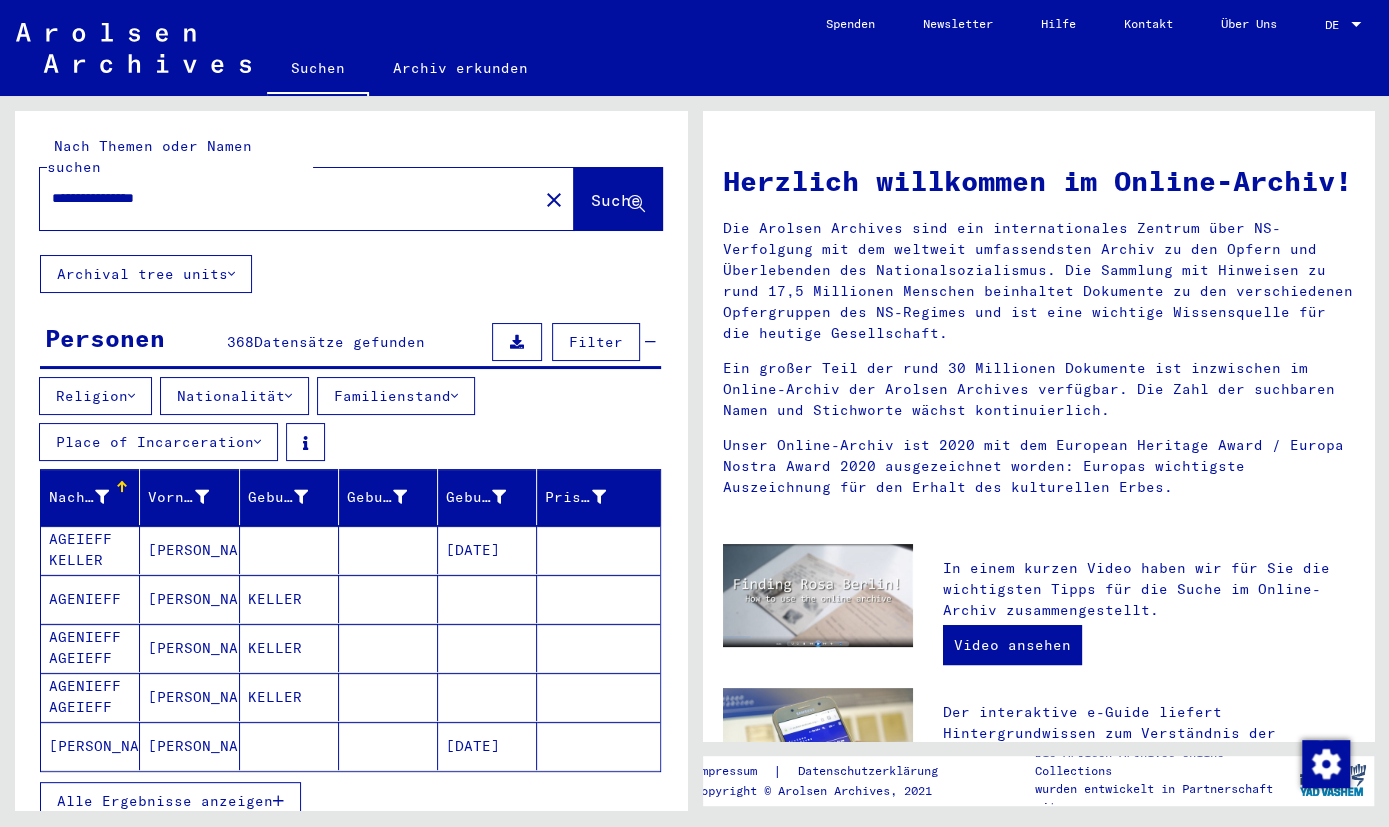 click on "Alle Ergebnisse anzeigen" at bounding box center (165, 801) 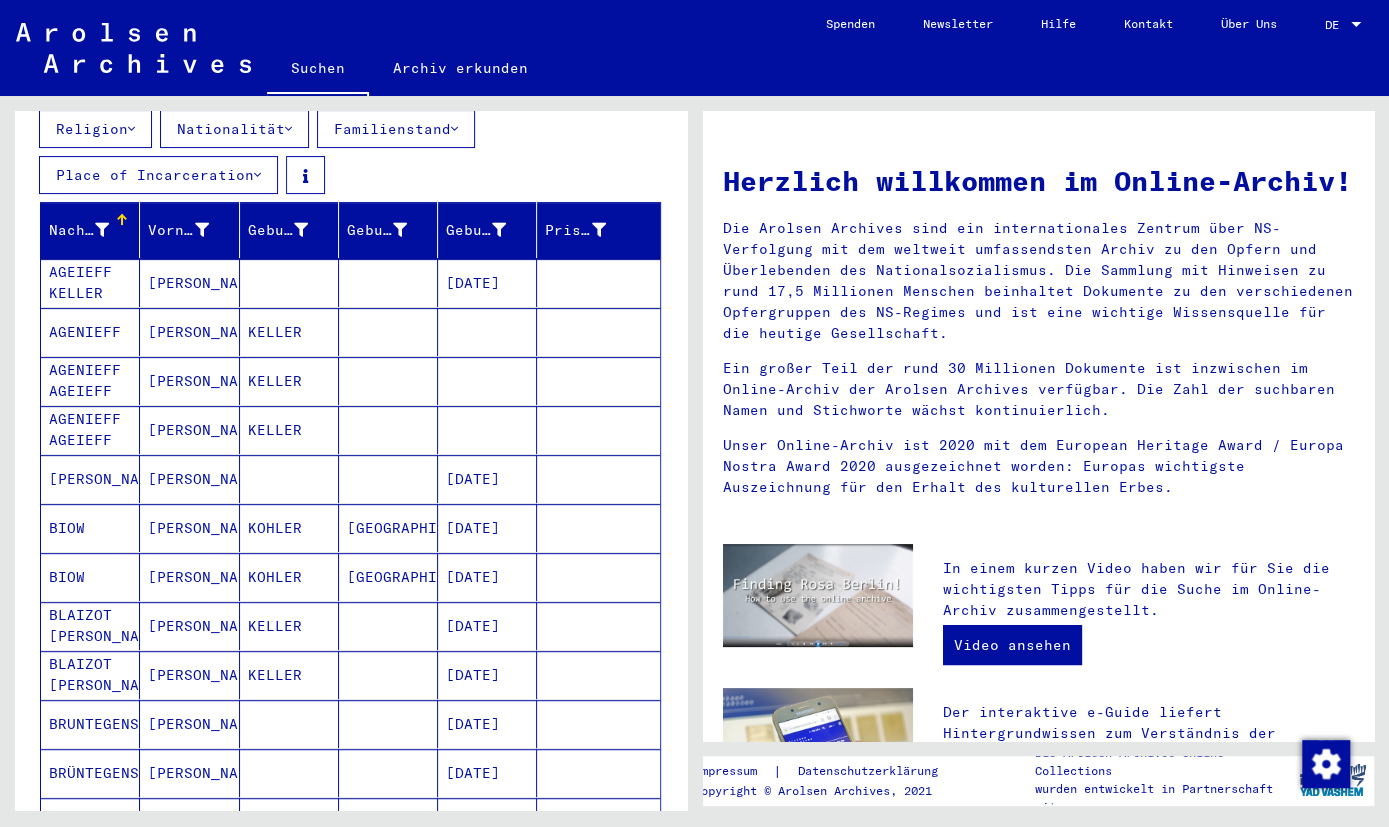 scroll, scrollTop: 312, scrollLeft: 0, axis: vertical 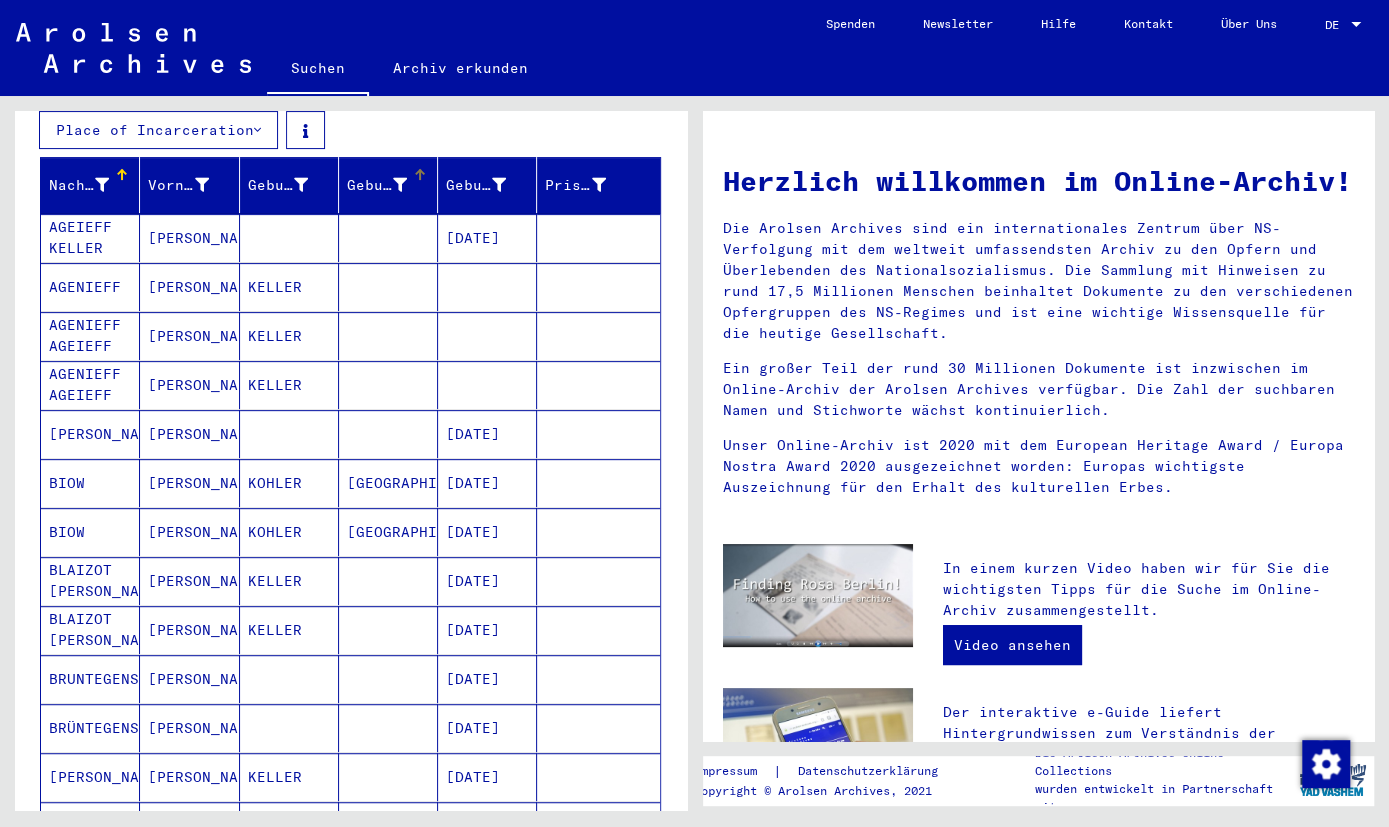click on "Geburt‏" at bounding box center [377, 185] 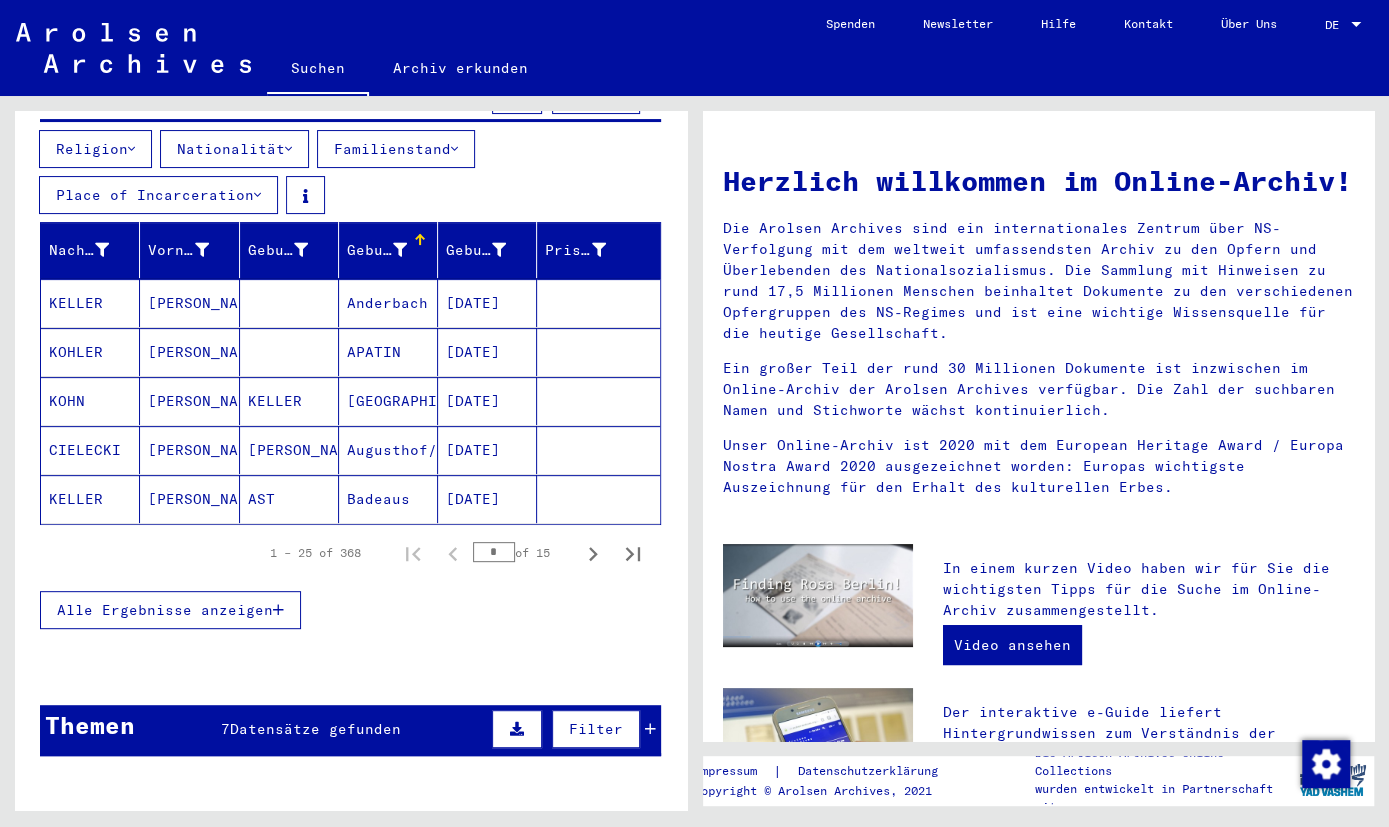 scroll, scrollTop: 104, scrollLeft: 0, axis: vertical 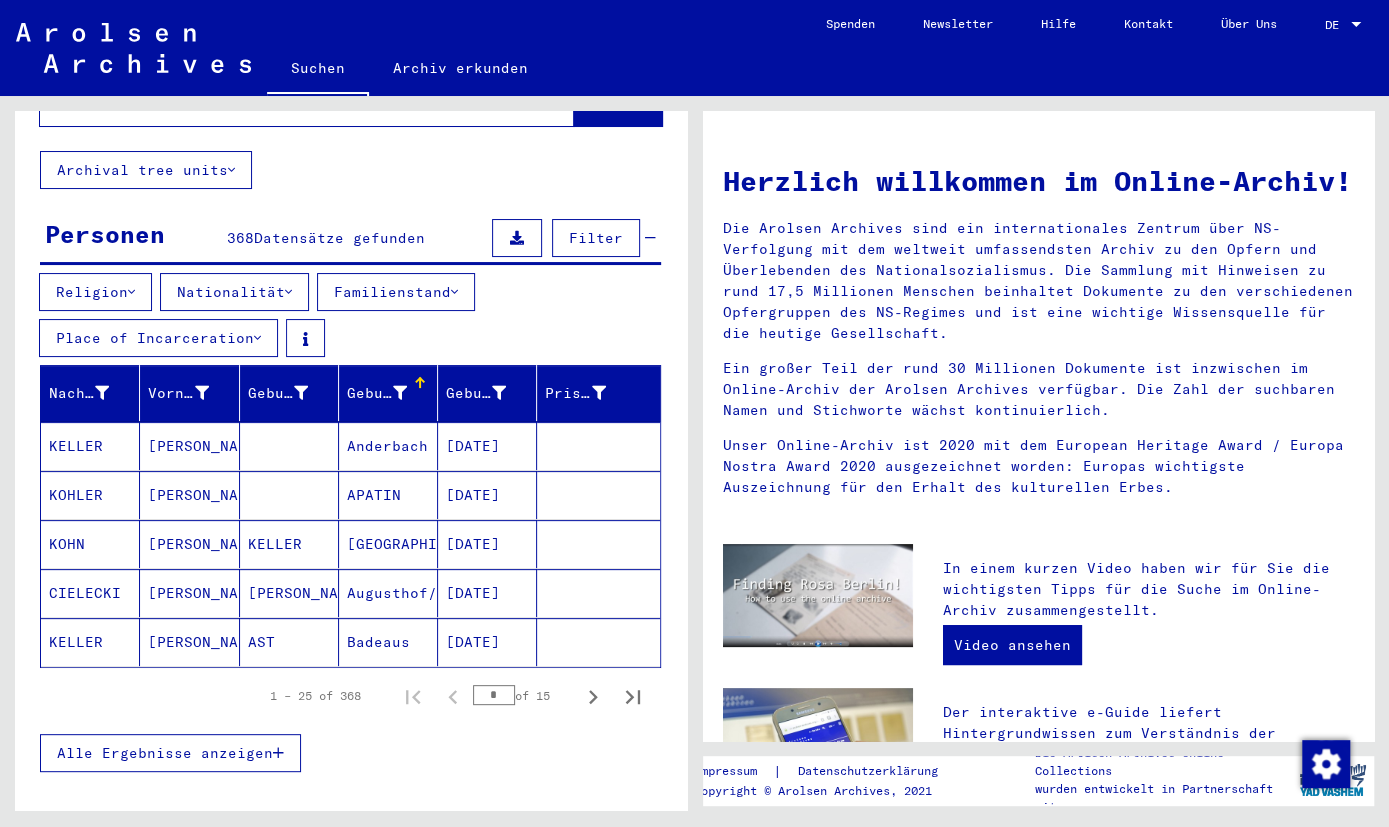 click at bounding box center (400, 393) 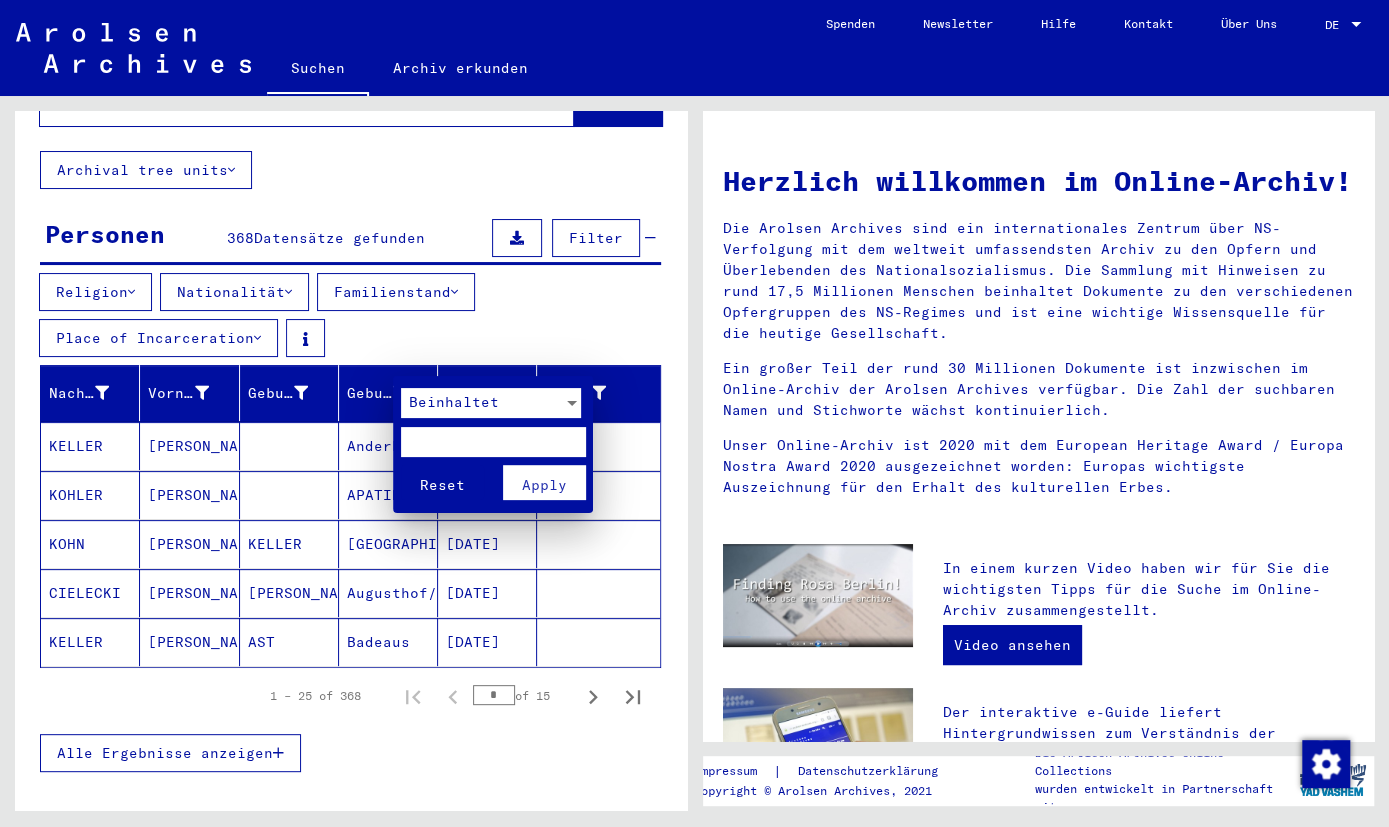 click at bounding box center (493, 442) 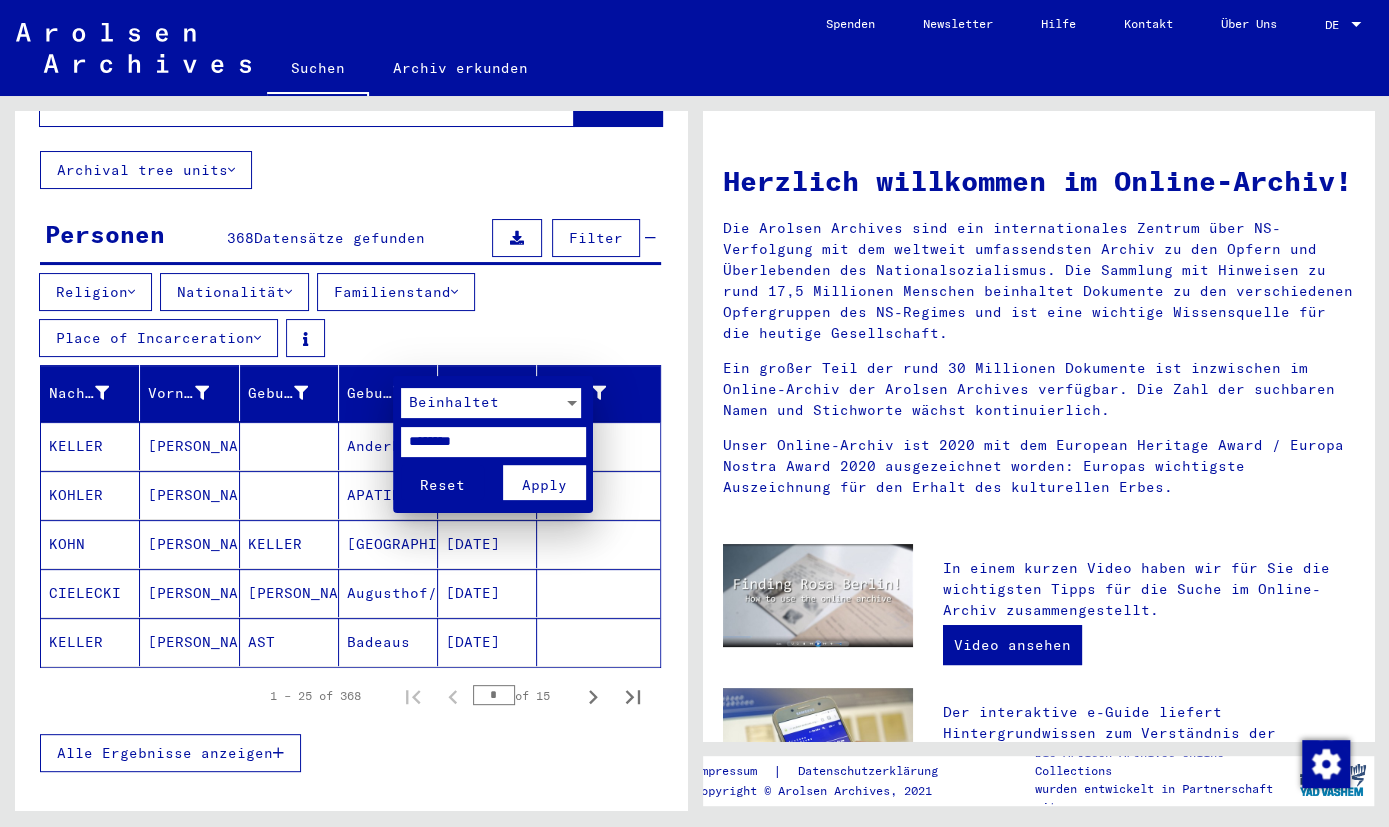 type on "********" 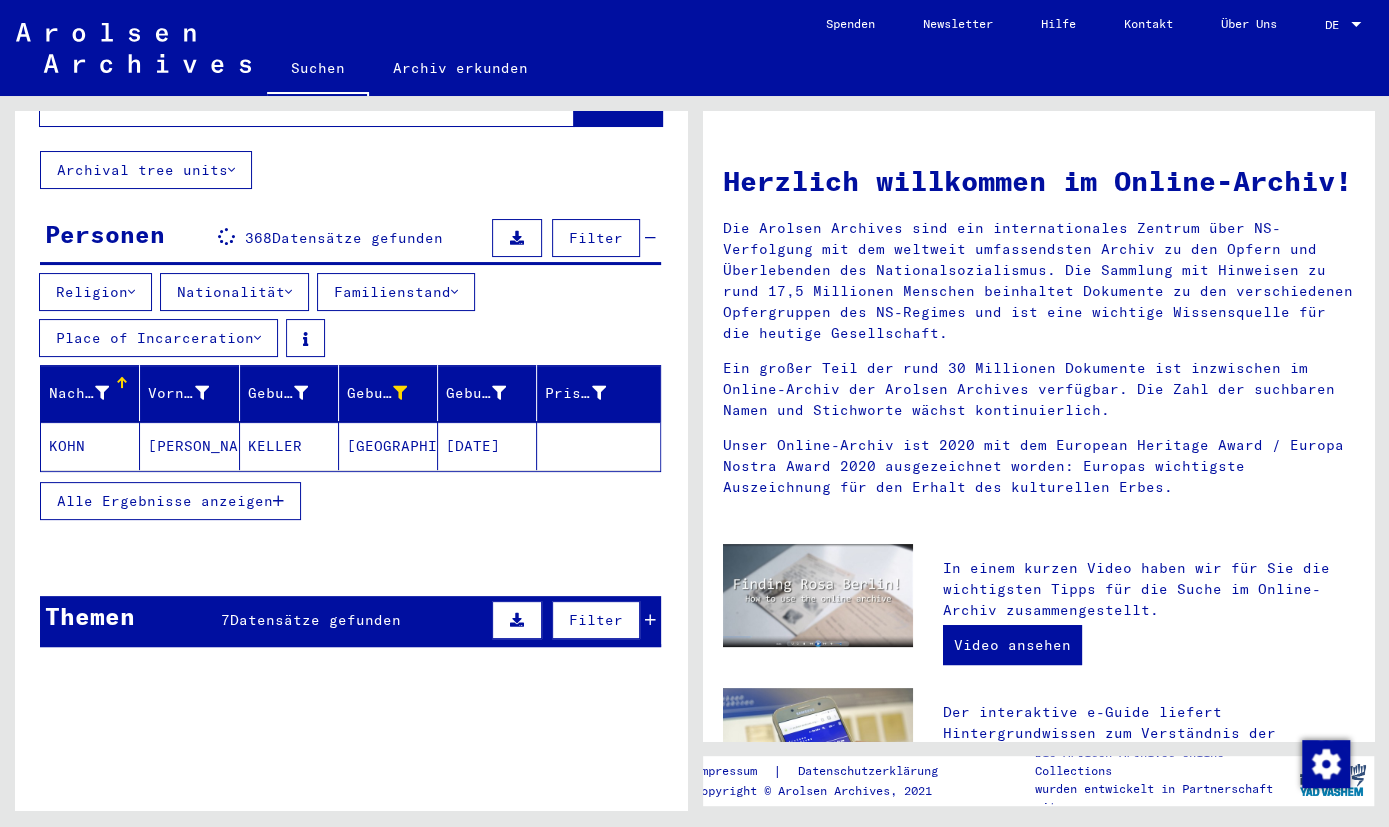 scroll, scrollTop: 0, scrollLeft: 0, axis: both 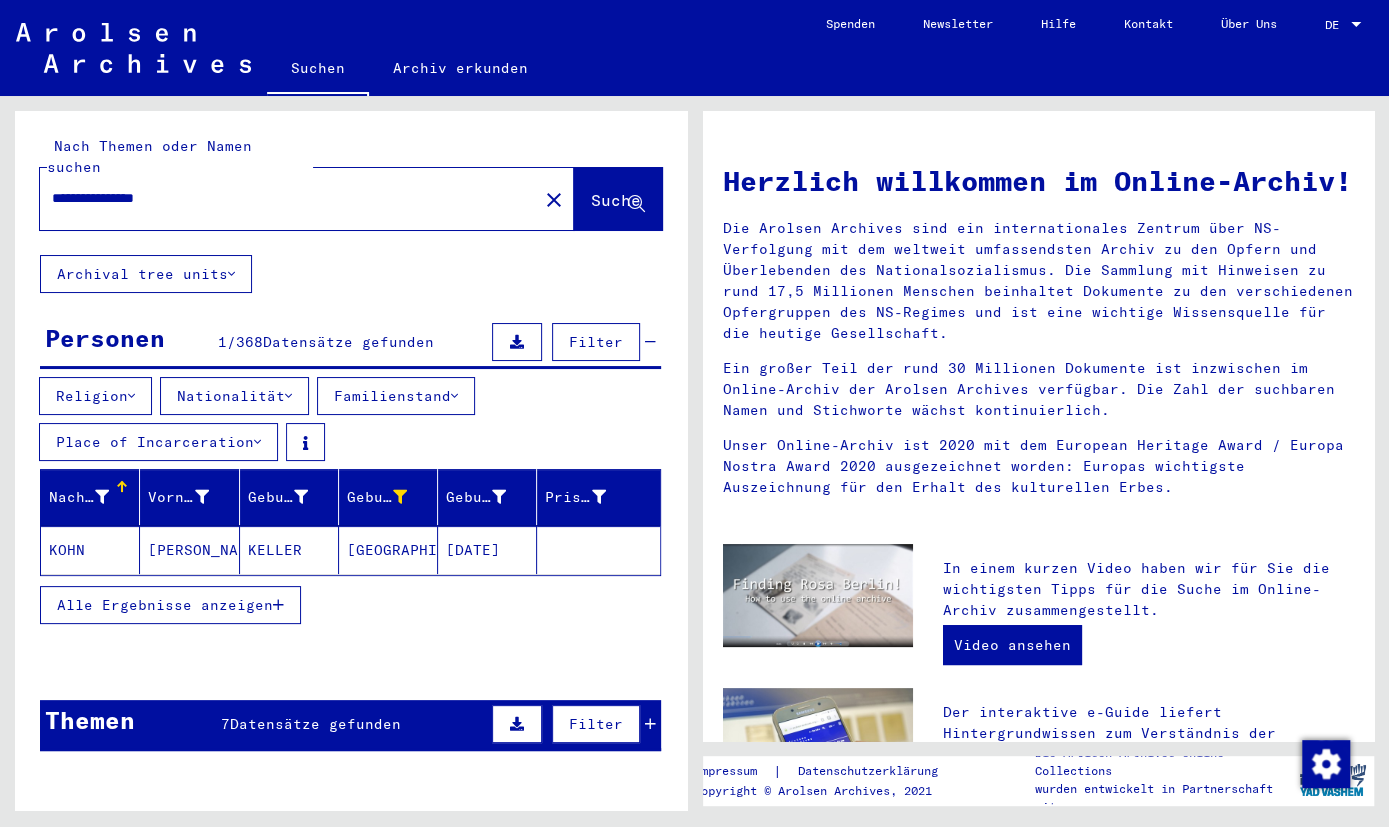 click on "[PERSON_NAME]" 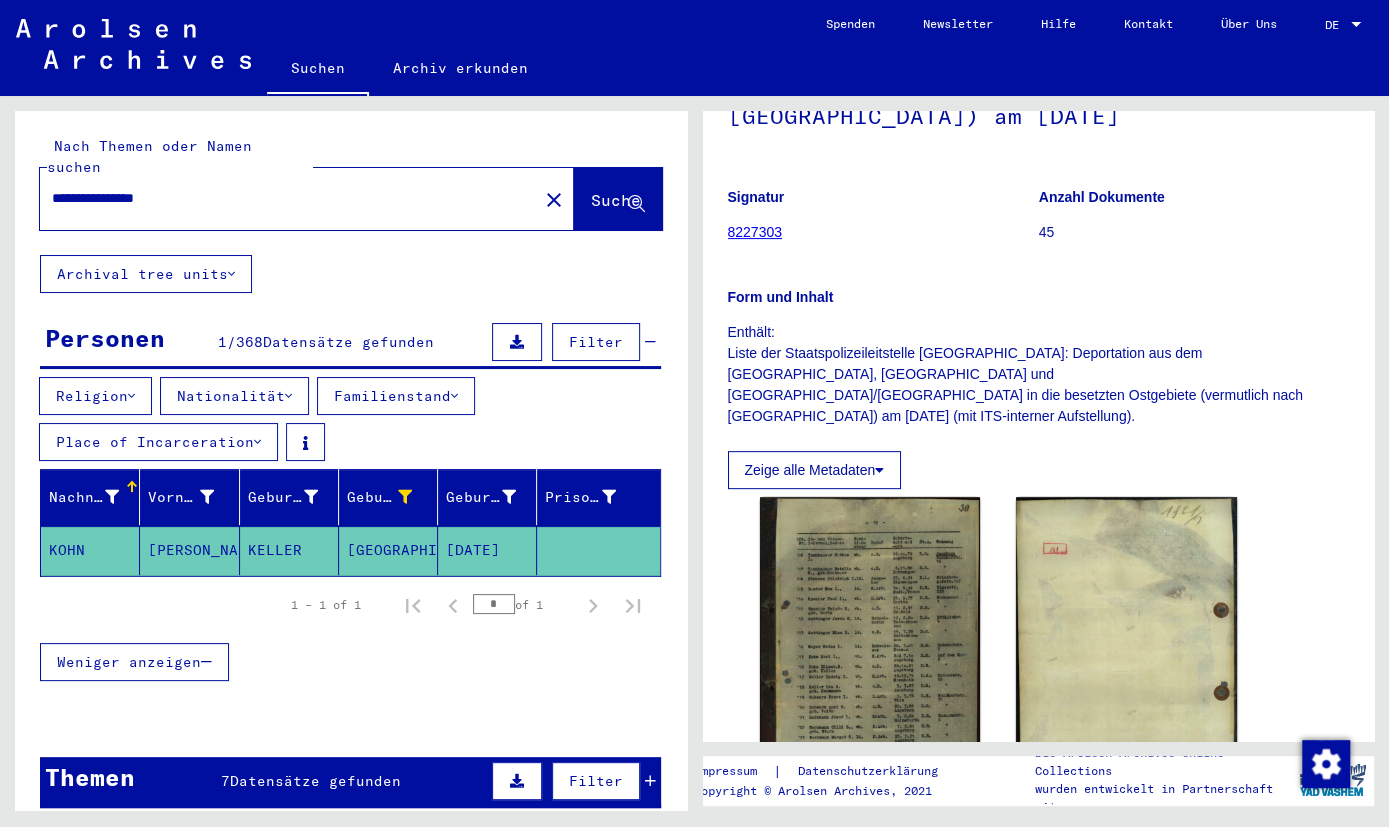 scroll, scrollTop: 142, scrollLeft: 0, axis: vertical 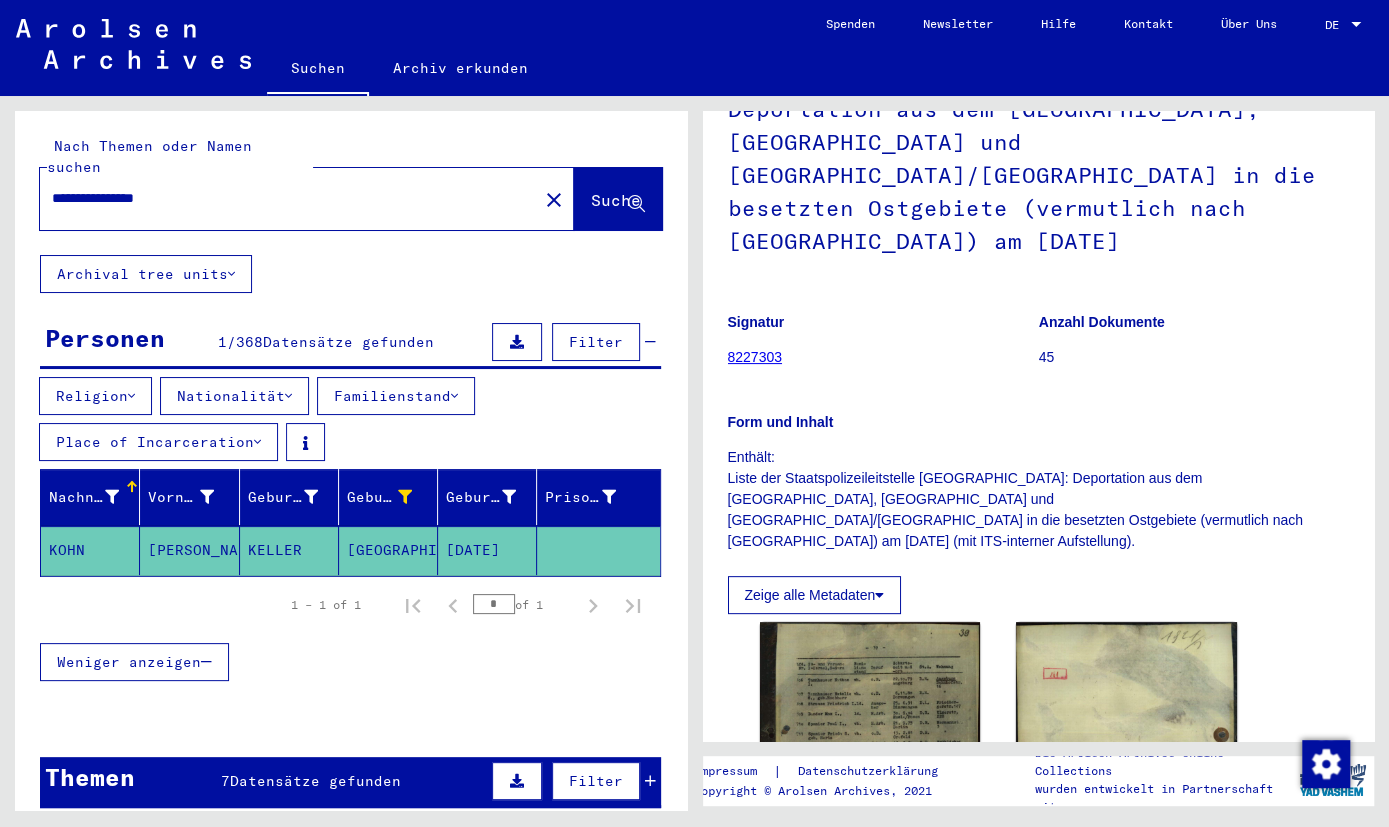 click on "Zeige alle Metadaten" 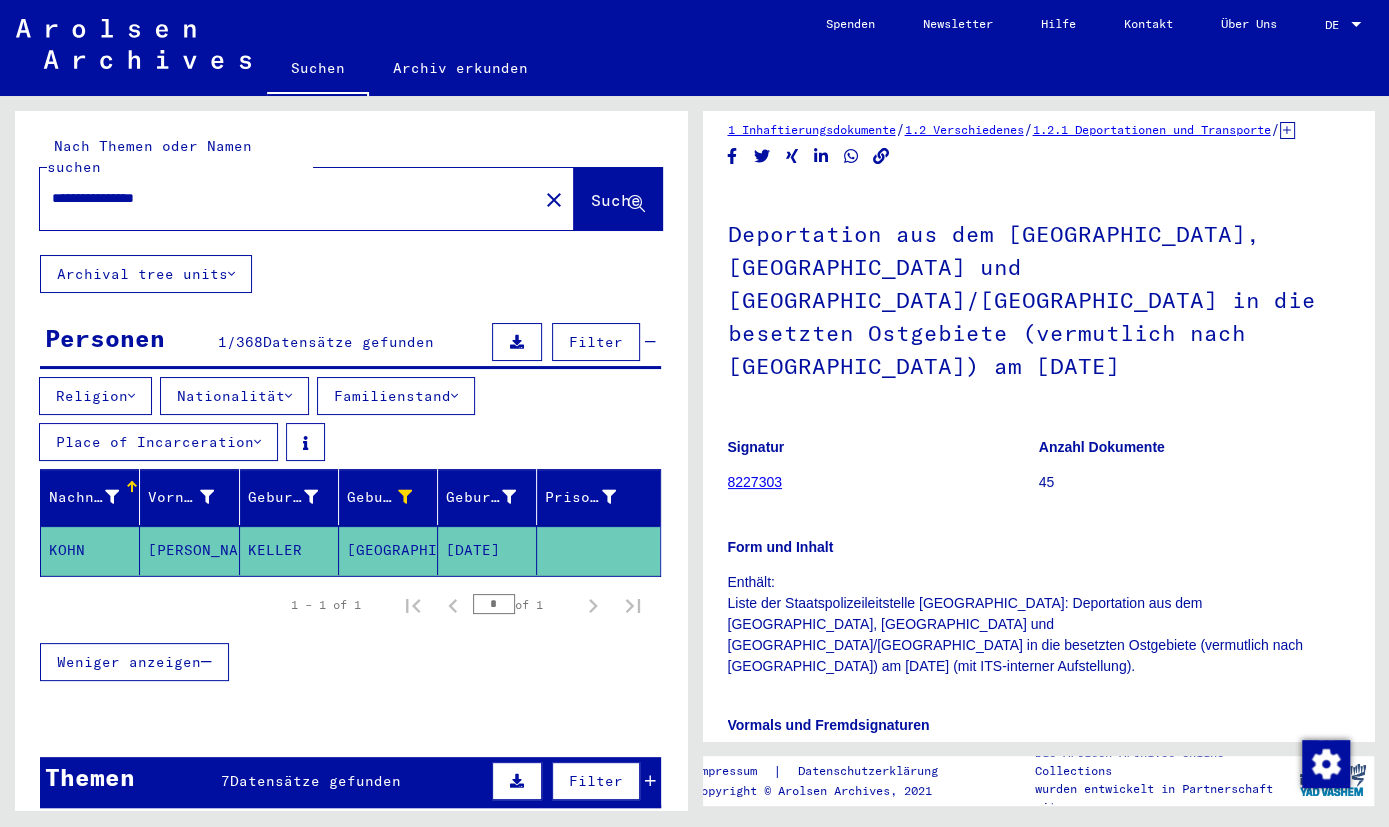 scroll, scrollTop: 0, scrollLeft: 0, axis: both 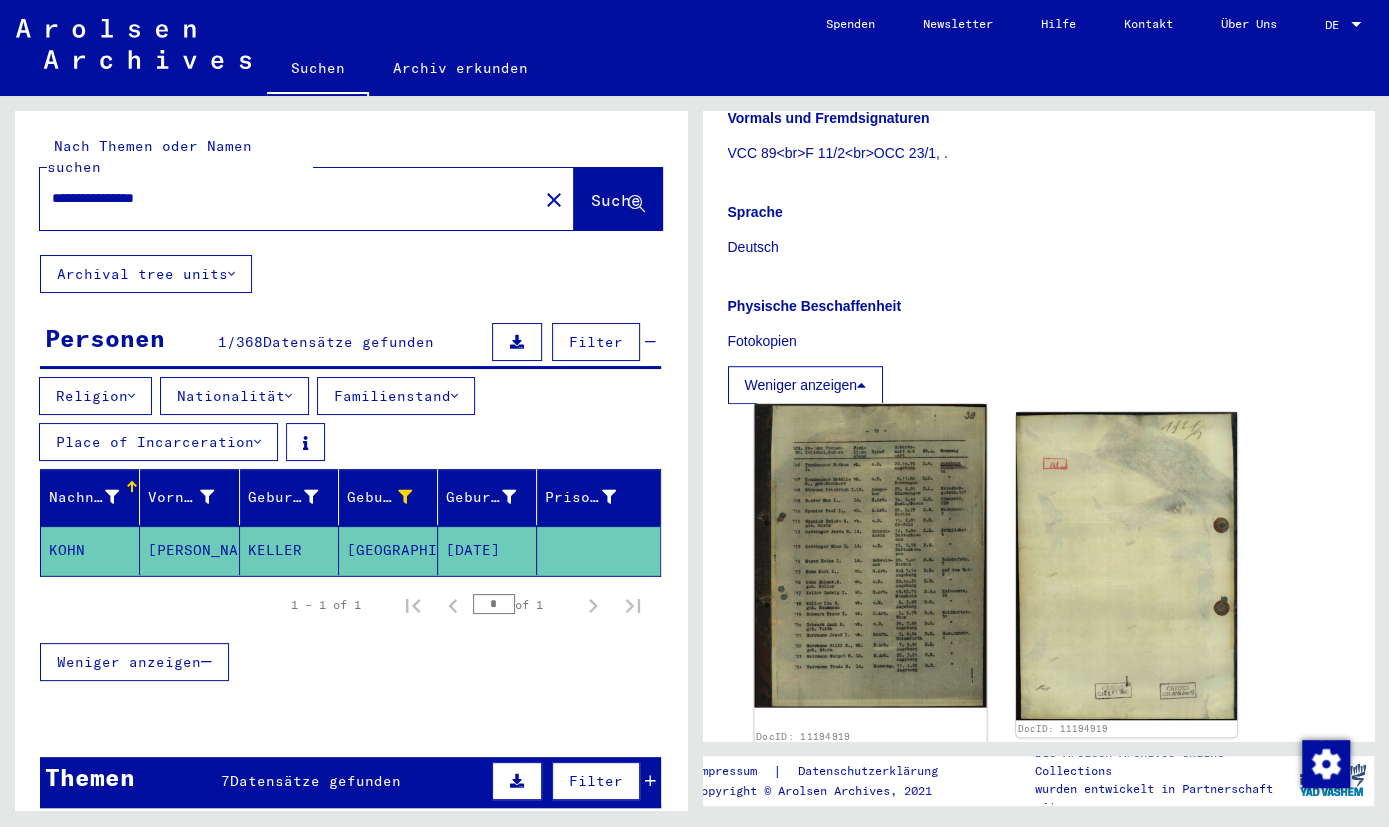 click 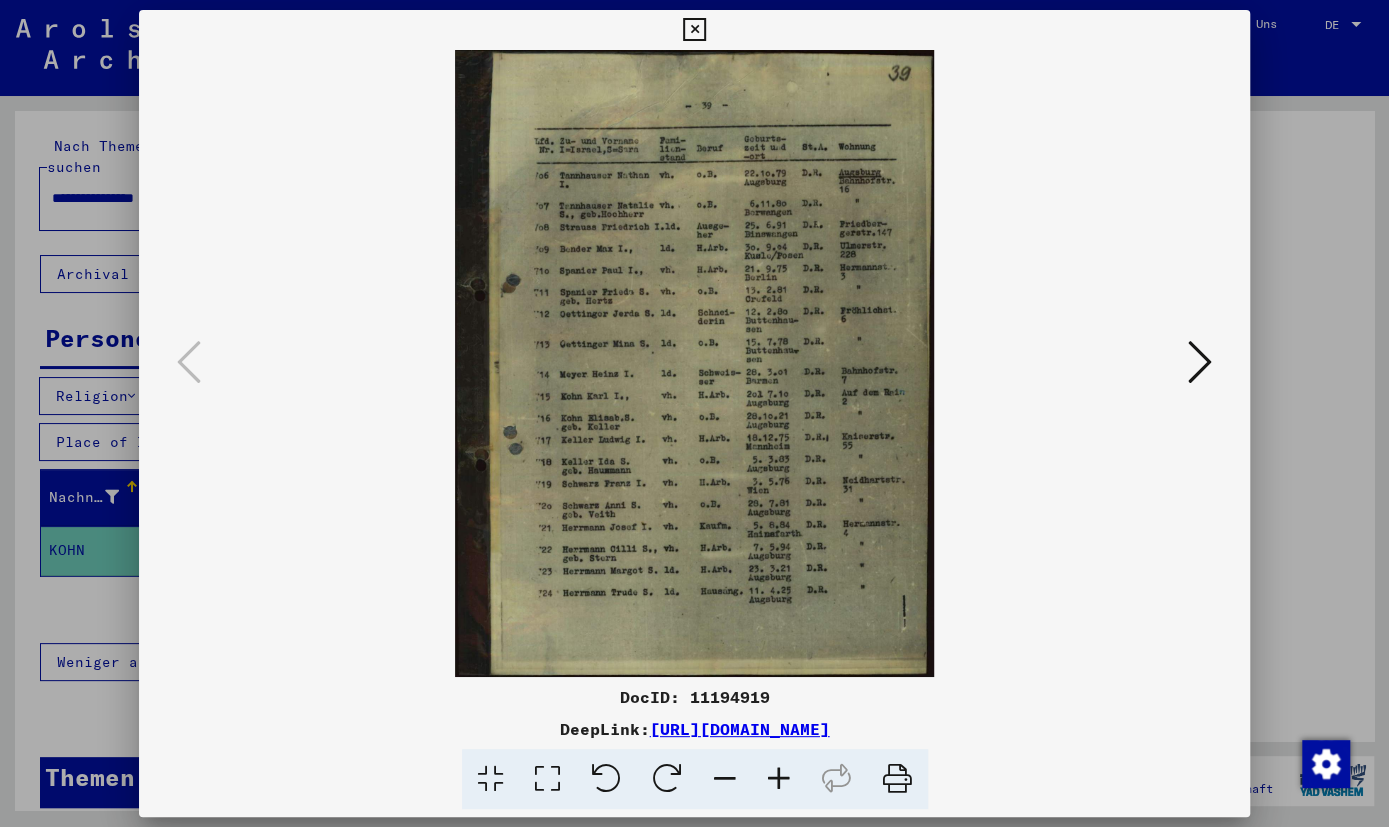click on "[URL][DOMAIN_NAME]" at bounding box center (740, 729) 